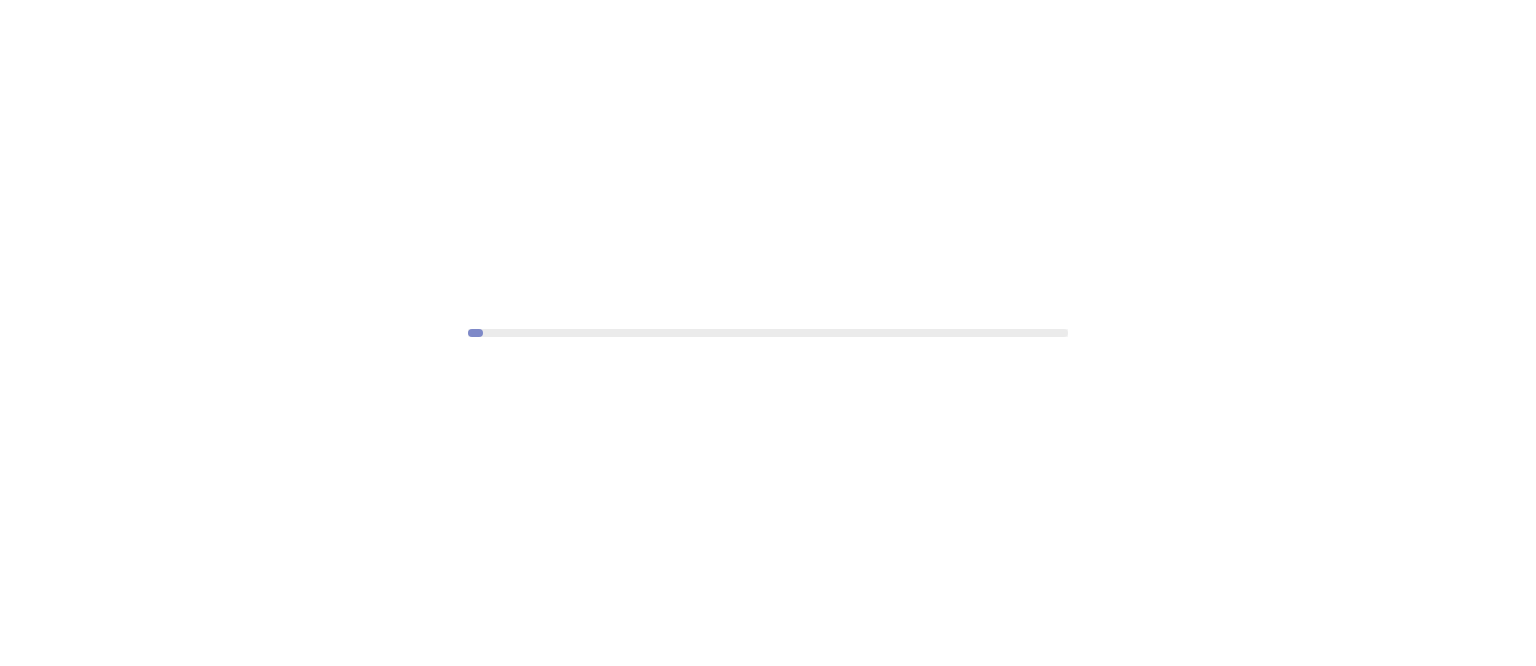 scroll, scrollTop: 0, scrollLeft: 0, axis: both 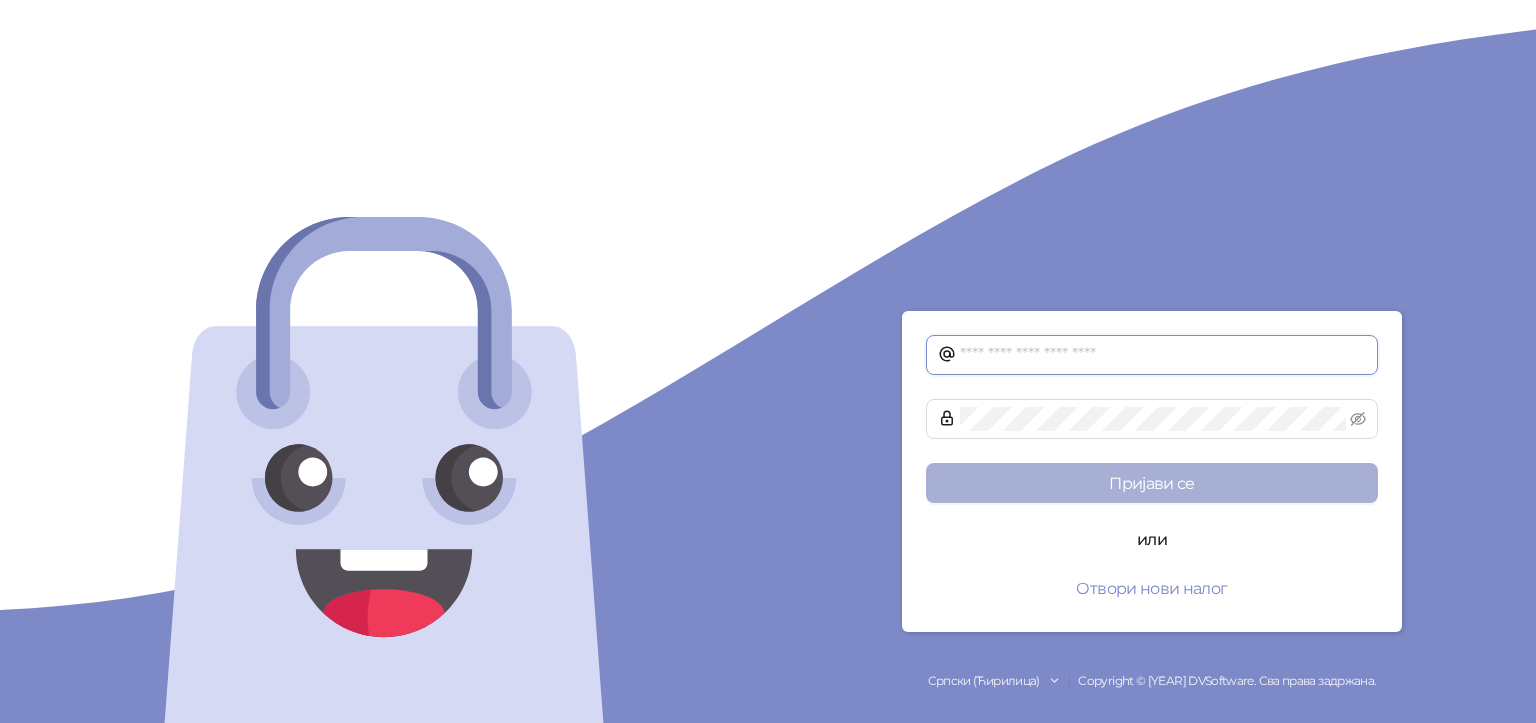 type on "**********" 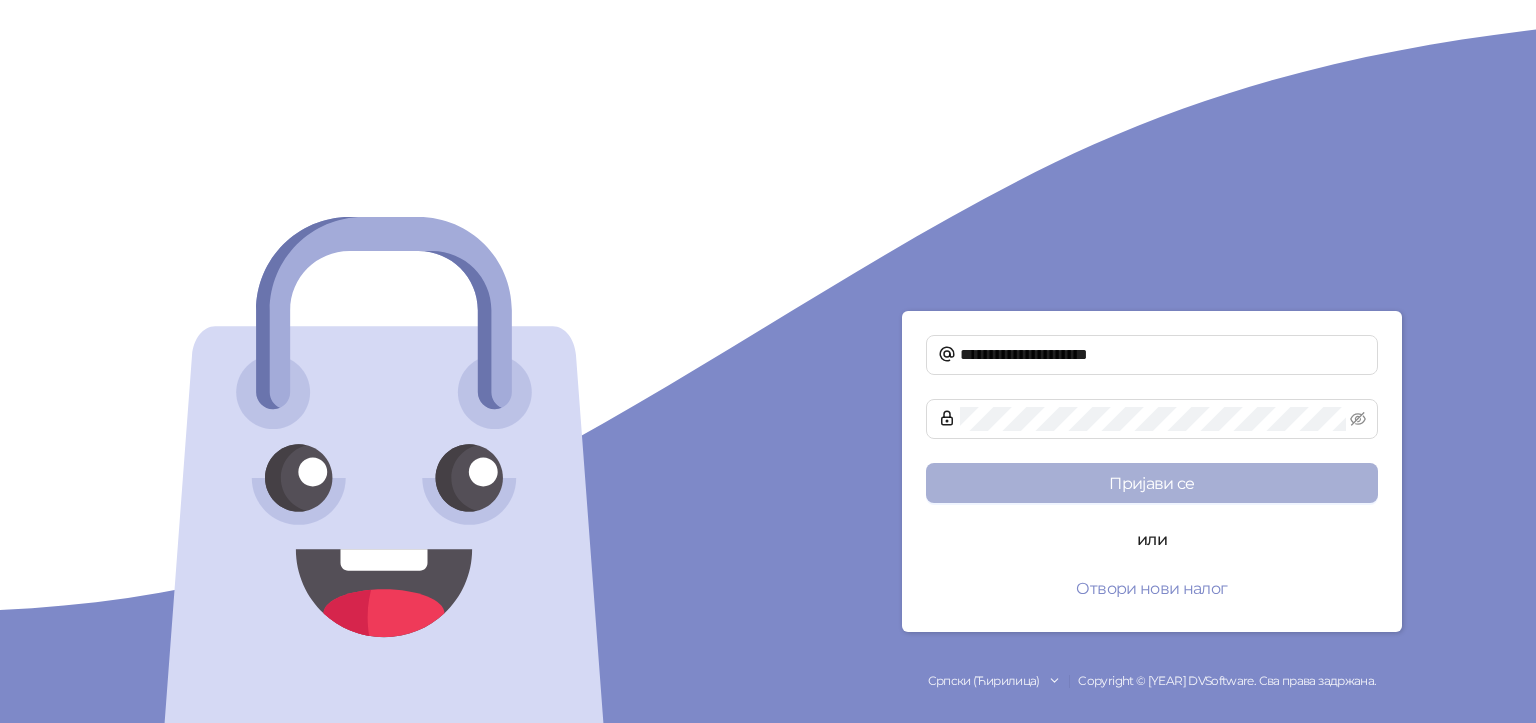 click on "Пријави се" at bounding box center (1152, 483) 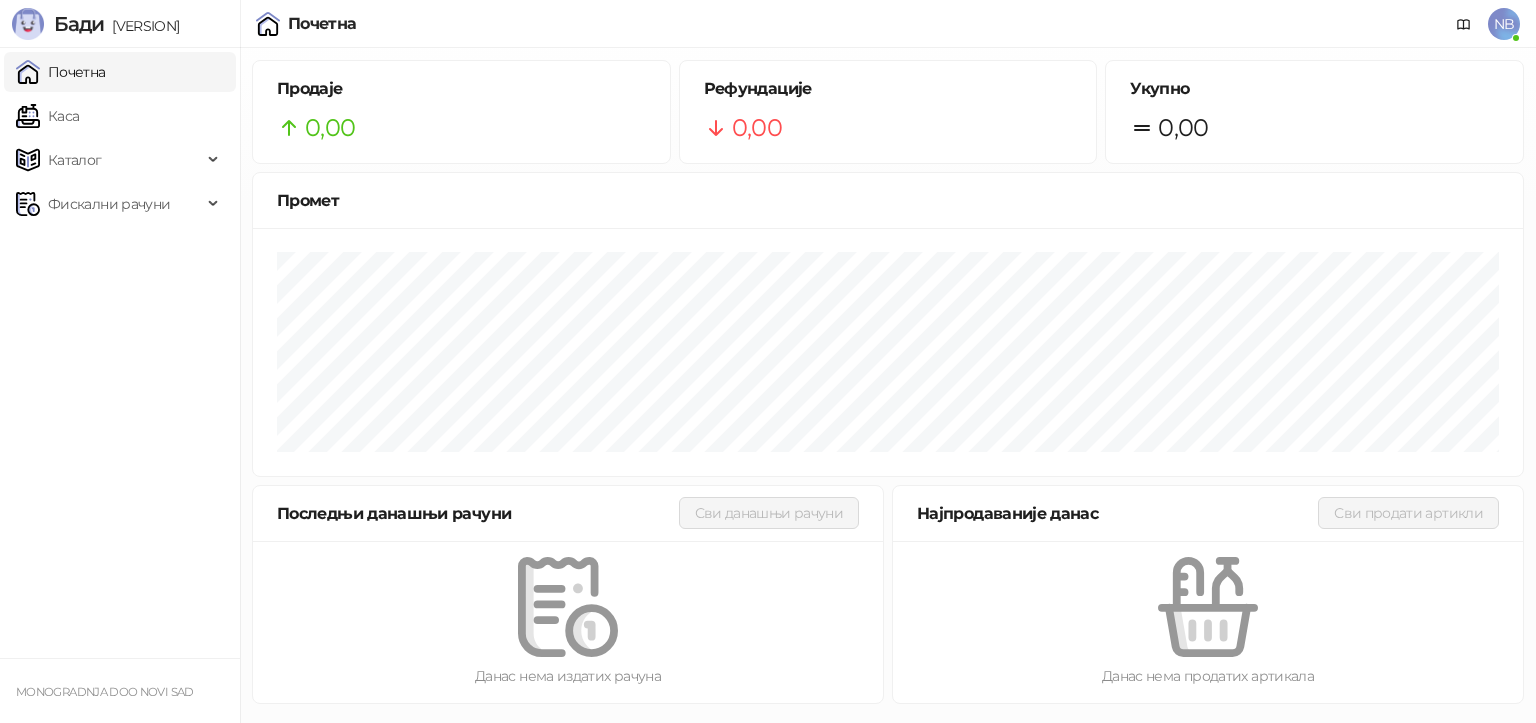 drag, startPoint x: 1524, startPoint y: 0, endPoint x: 940, endPoint y: 46, distance: 585.80884 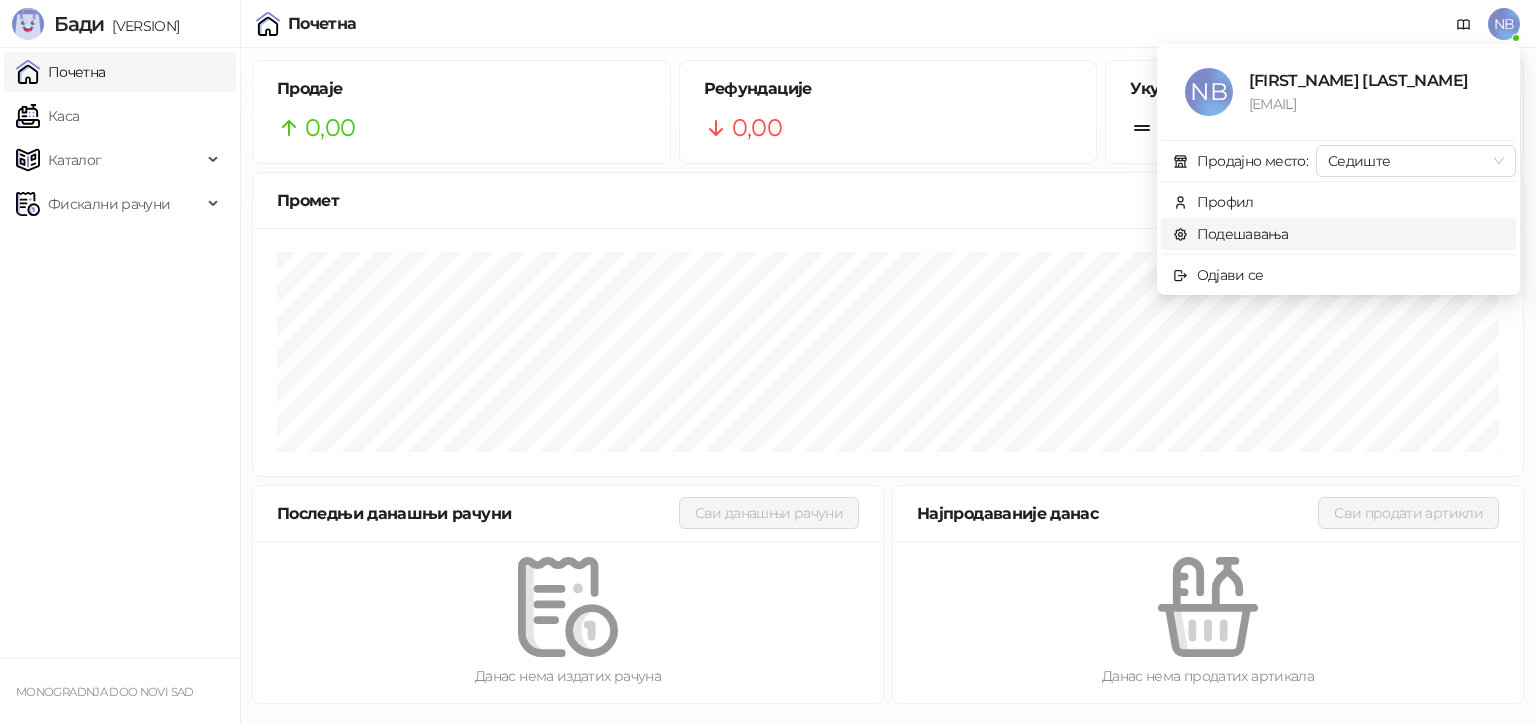 click on "Подешавања" at bounding box center [1231, 234] 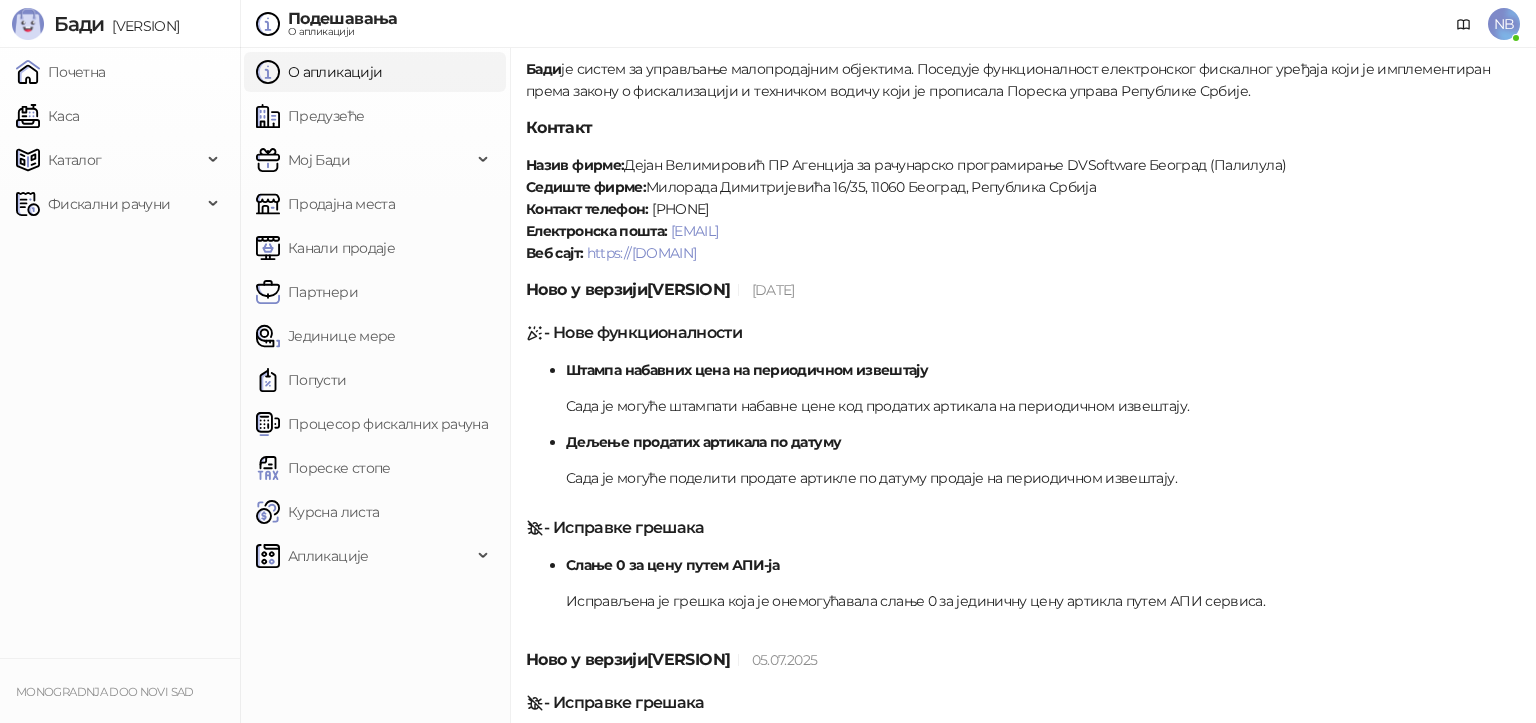 scroll, scrollTop: 100, scrollLeft: 0, axis: vertical 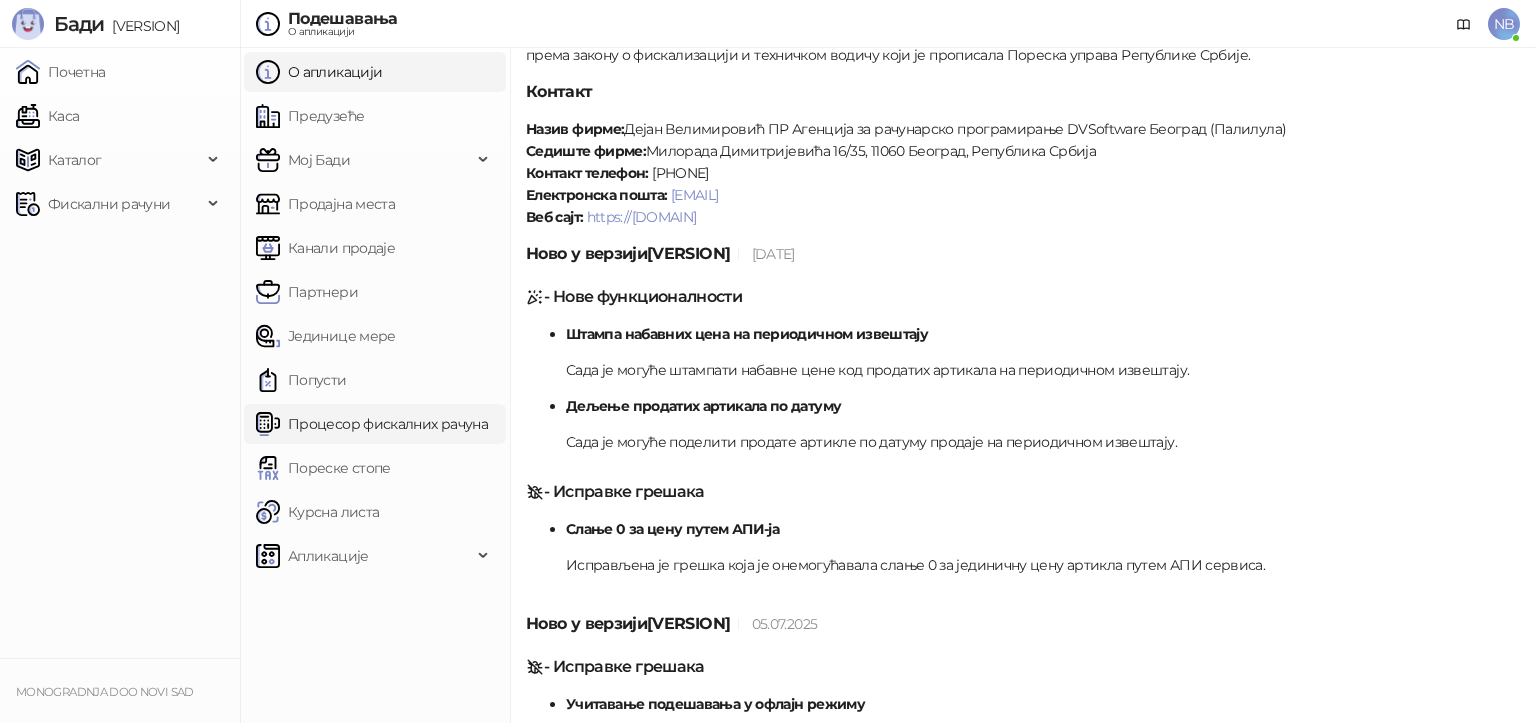 click on "Процесор фискалних рачуна" at bounding box center [372, 424] 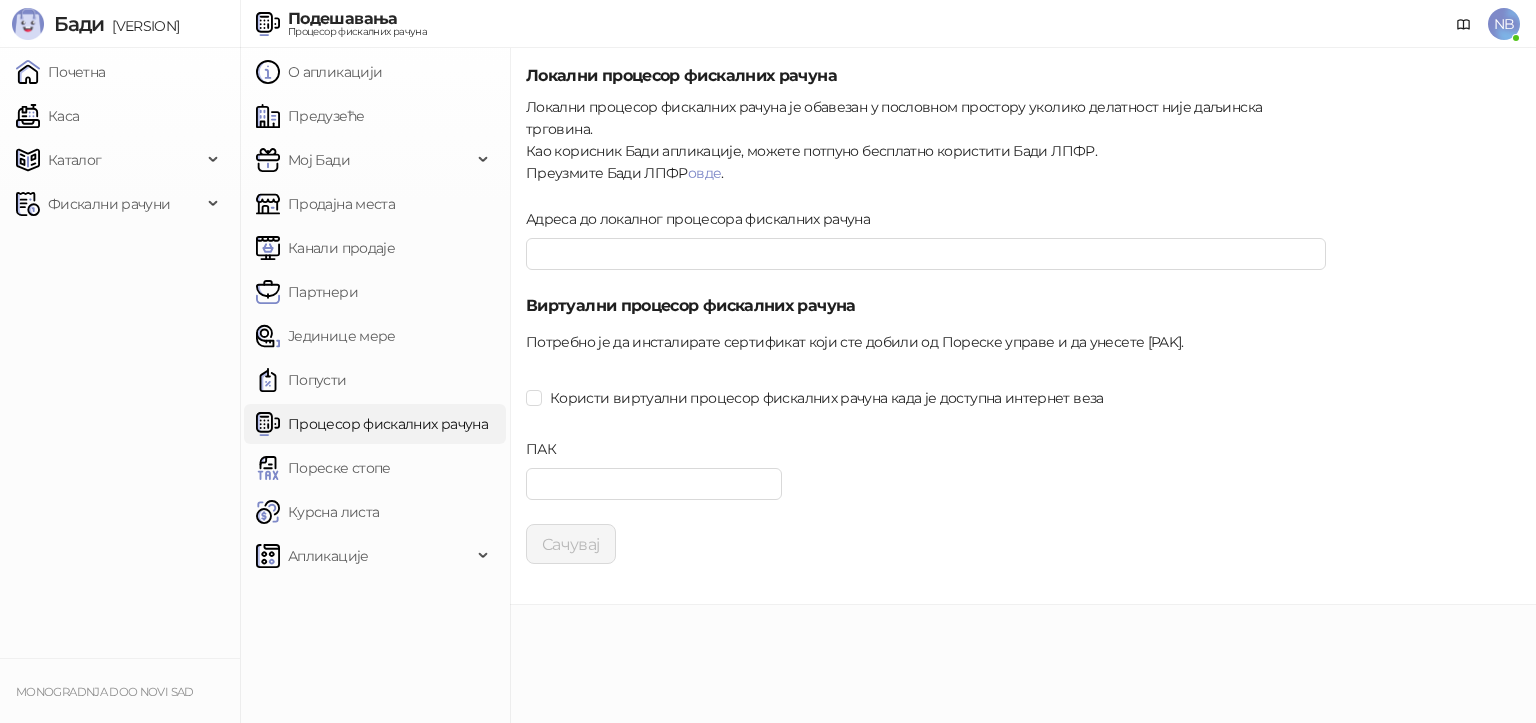 scroll, scrollTop: 0, scrollLeft: 0, axis: both 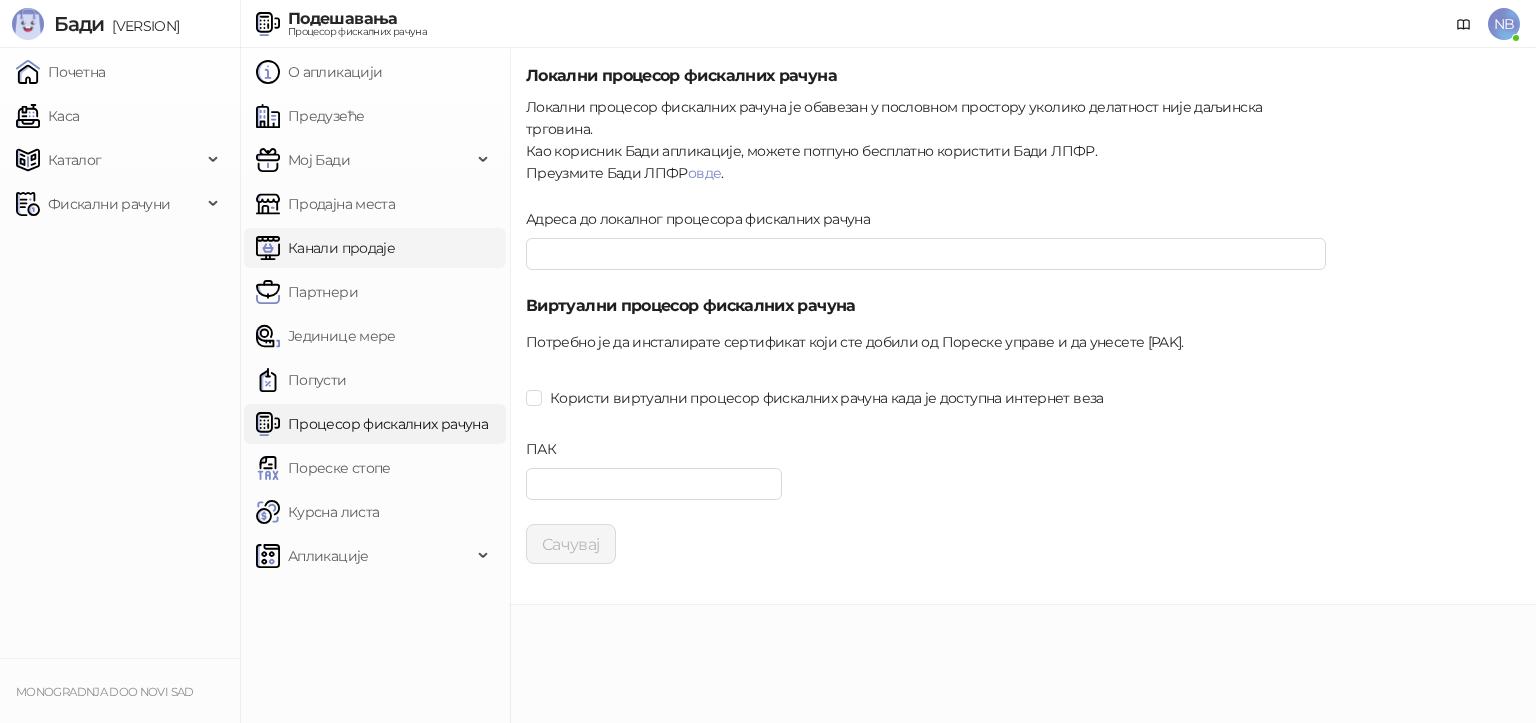 type on "**********" 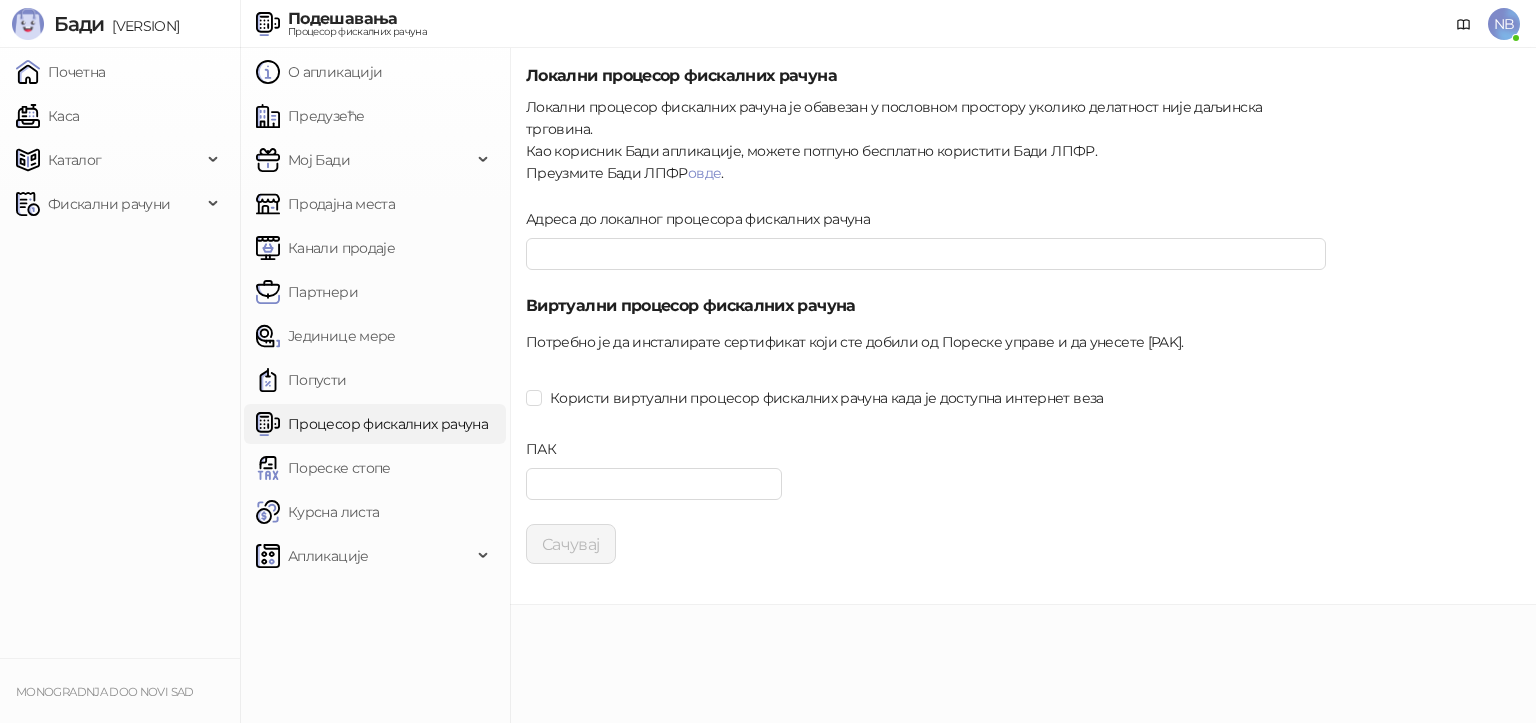 click on "Адреса до локалног процесора фискалних рачуна" at bounding box center (926, 251) 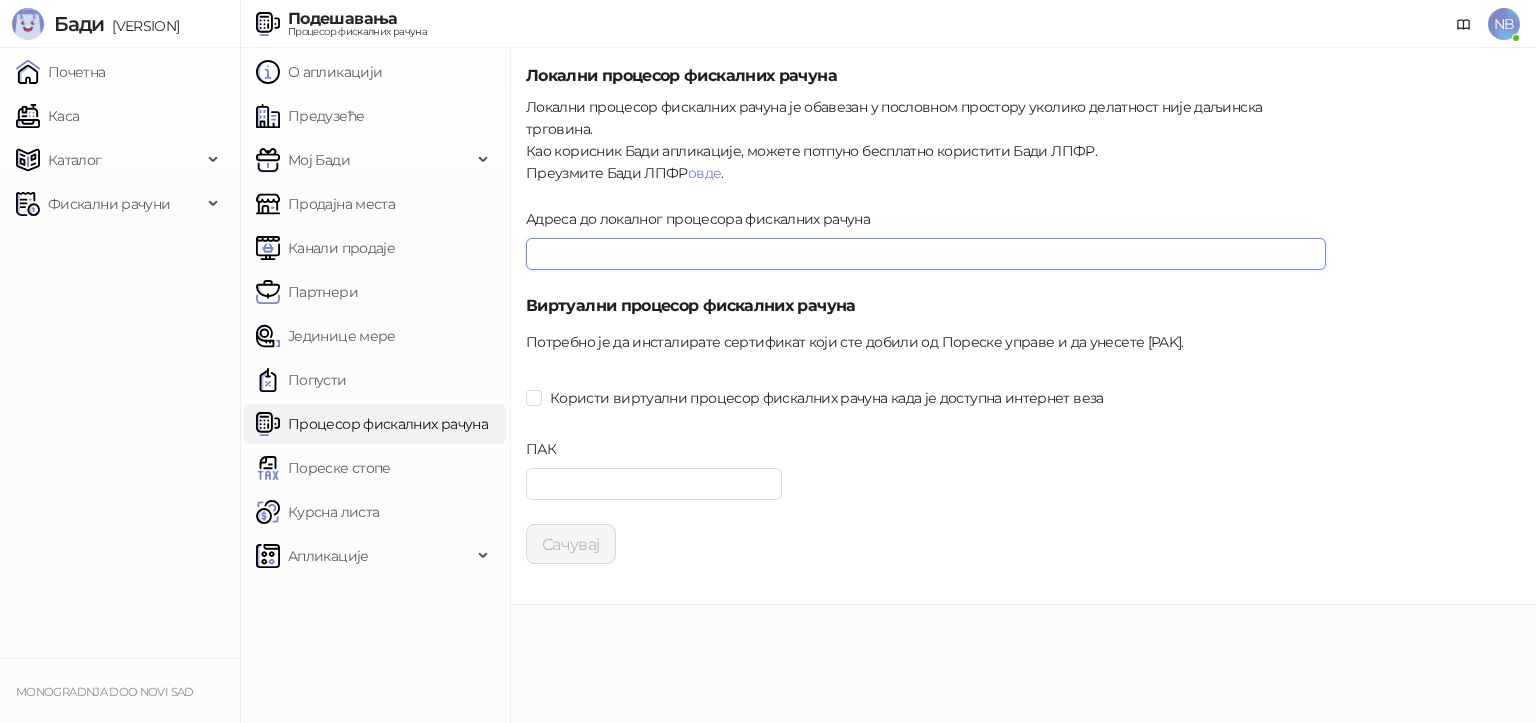 click on "Адреса до локалног процесора фискалних рачуна" at bounding box center [926, 254] 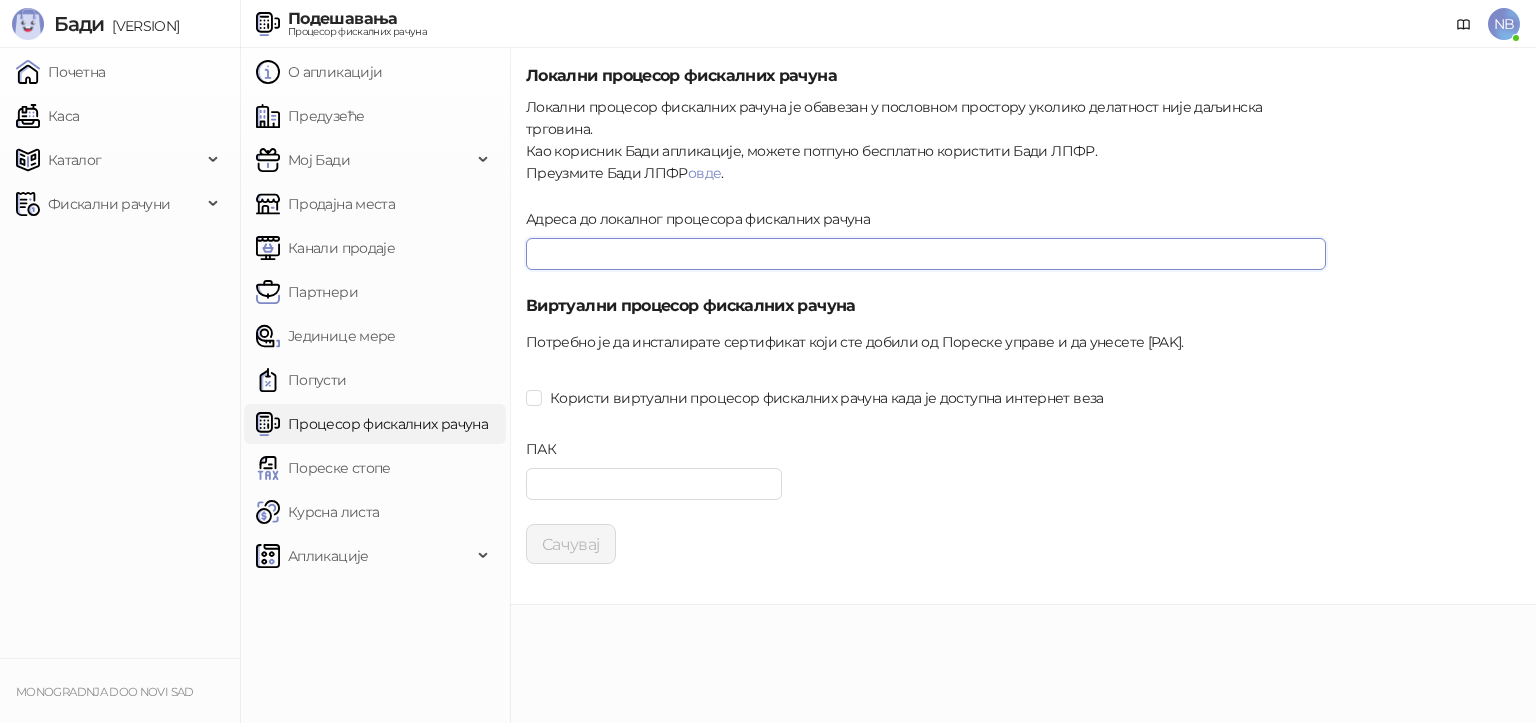 type on "*" 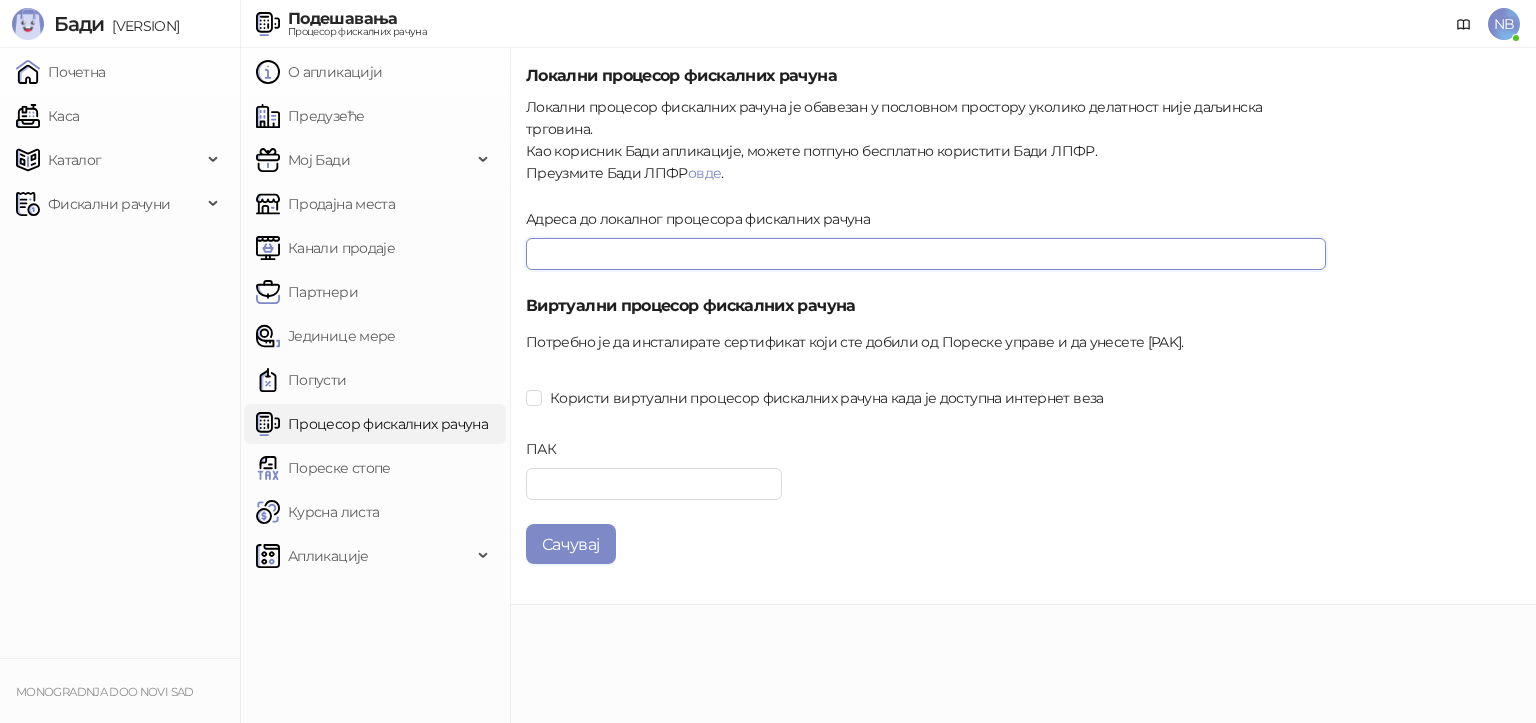 type on "*" 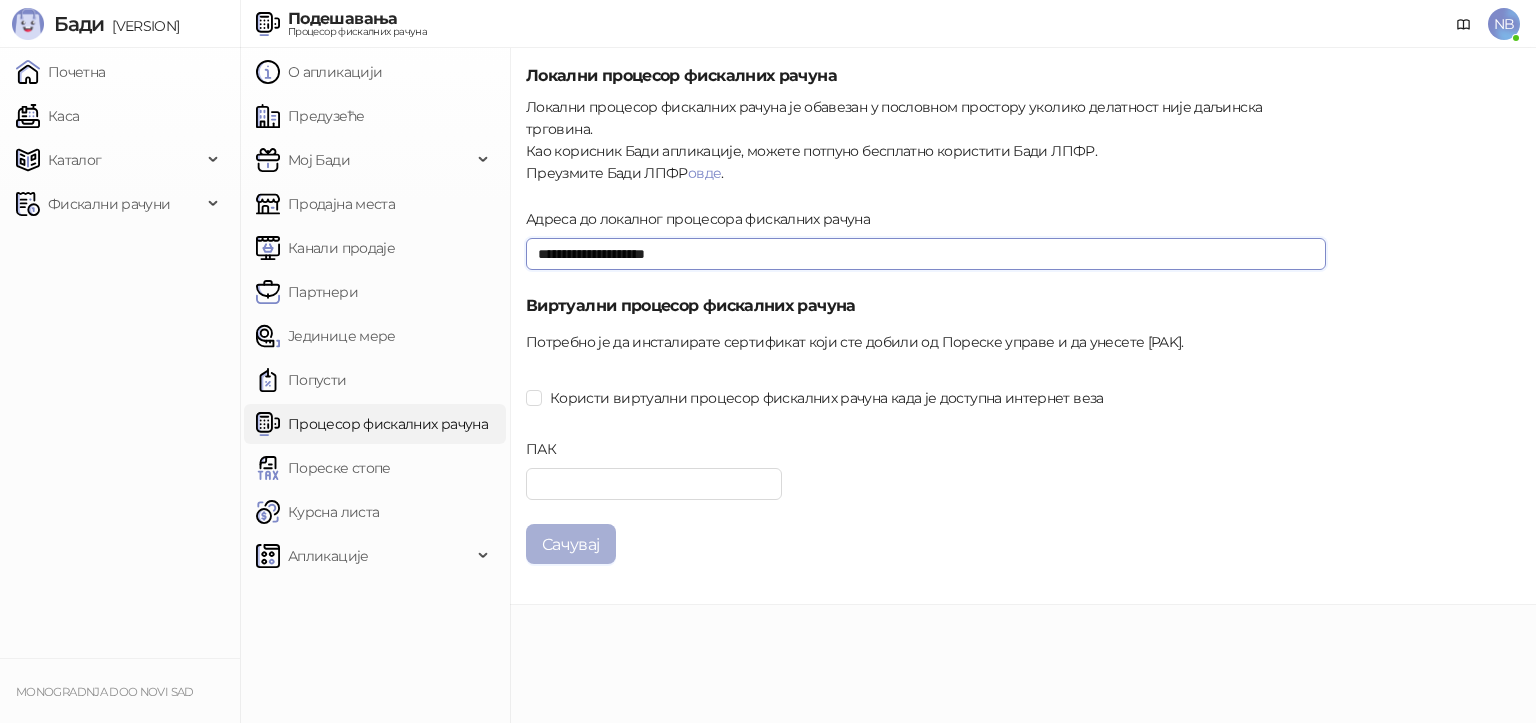 type on "**********" 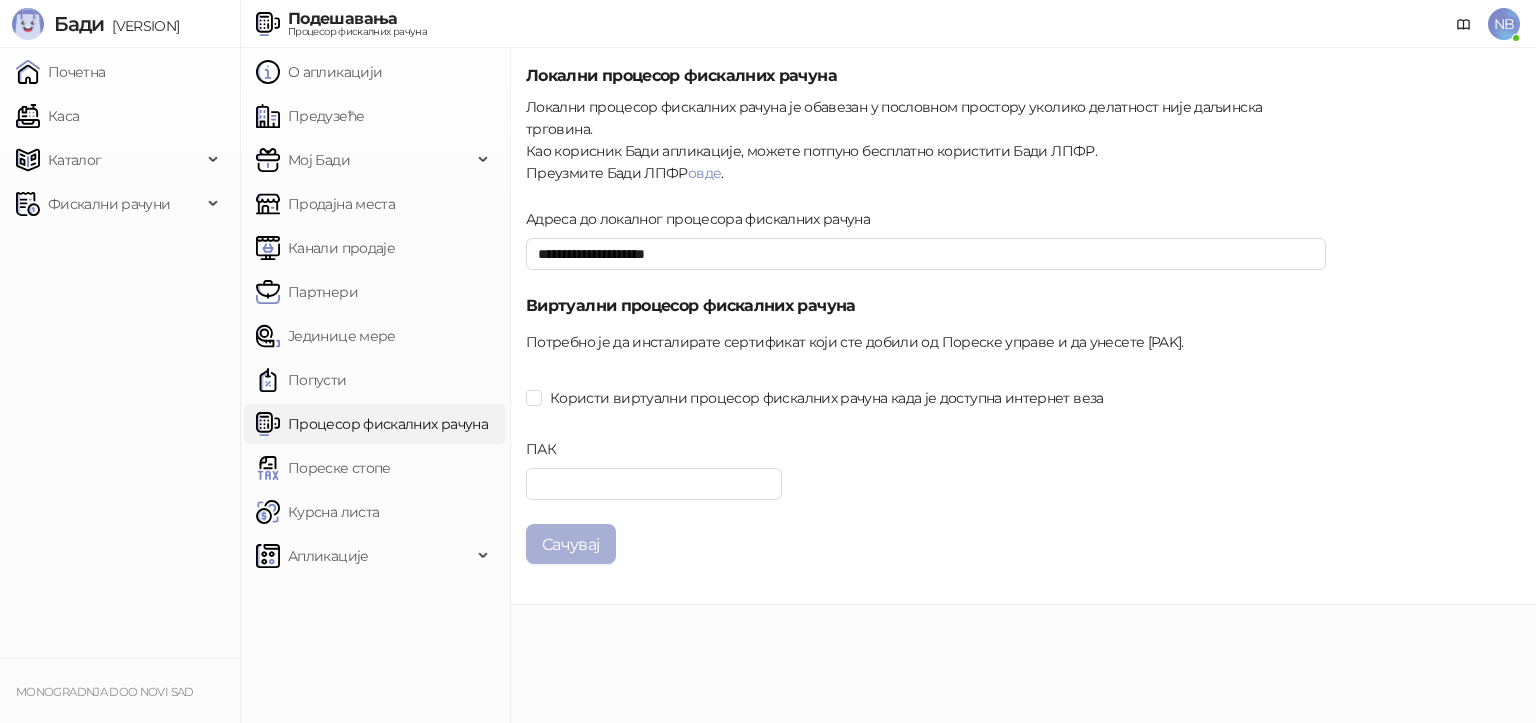 click on "Сачувај" at bounding box center [571, 544] 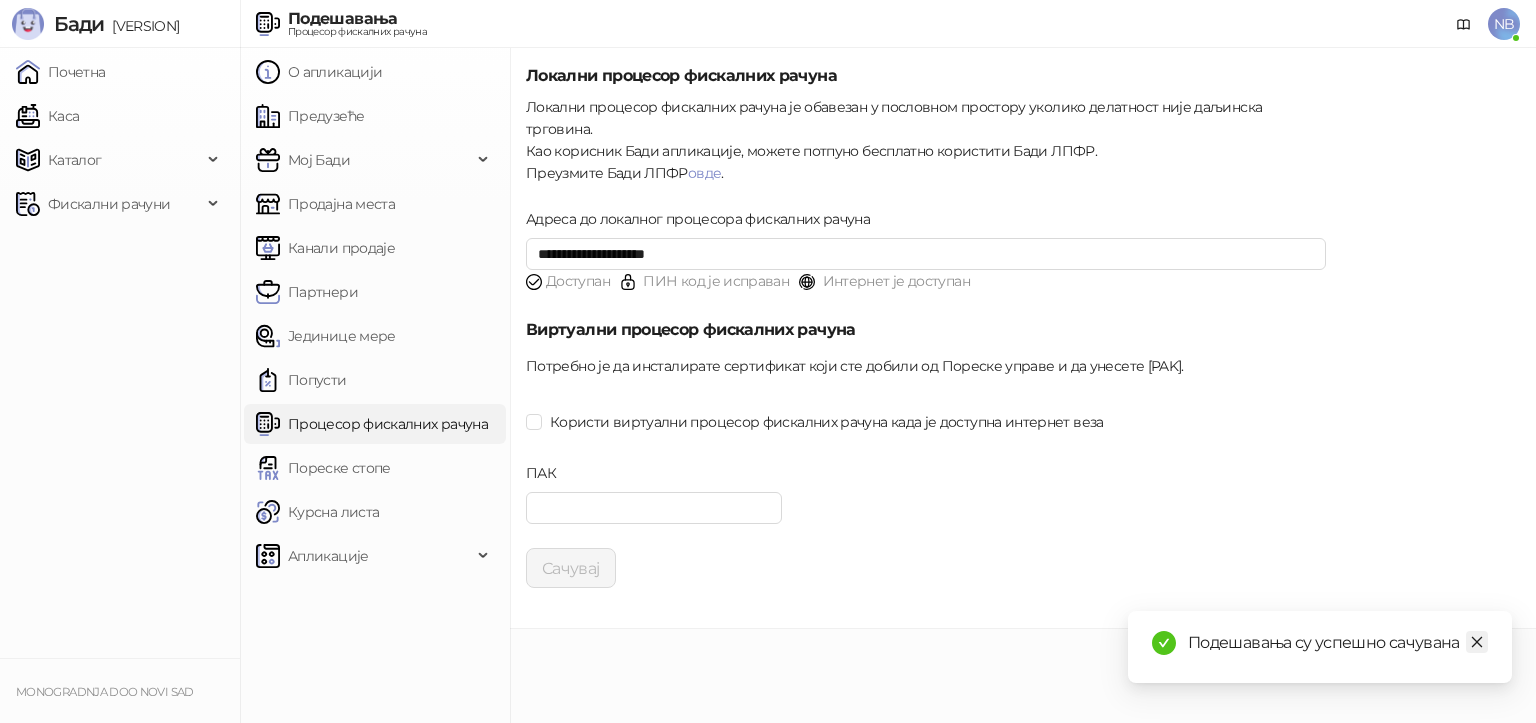 click 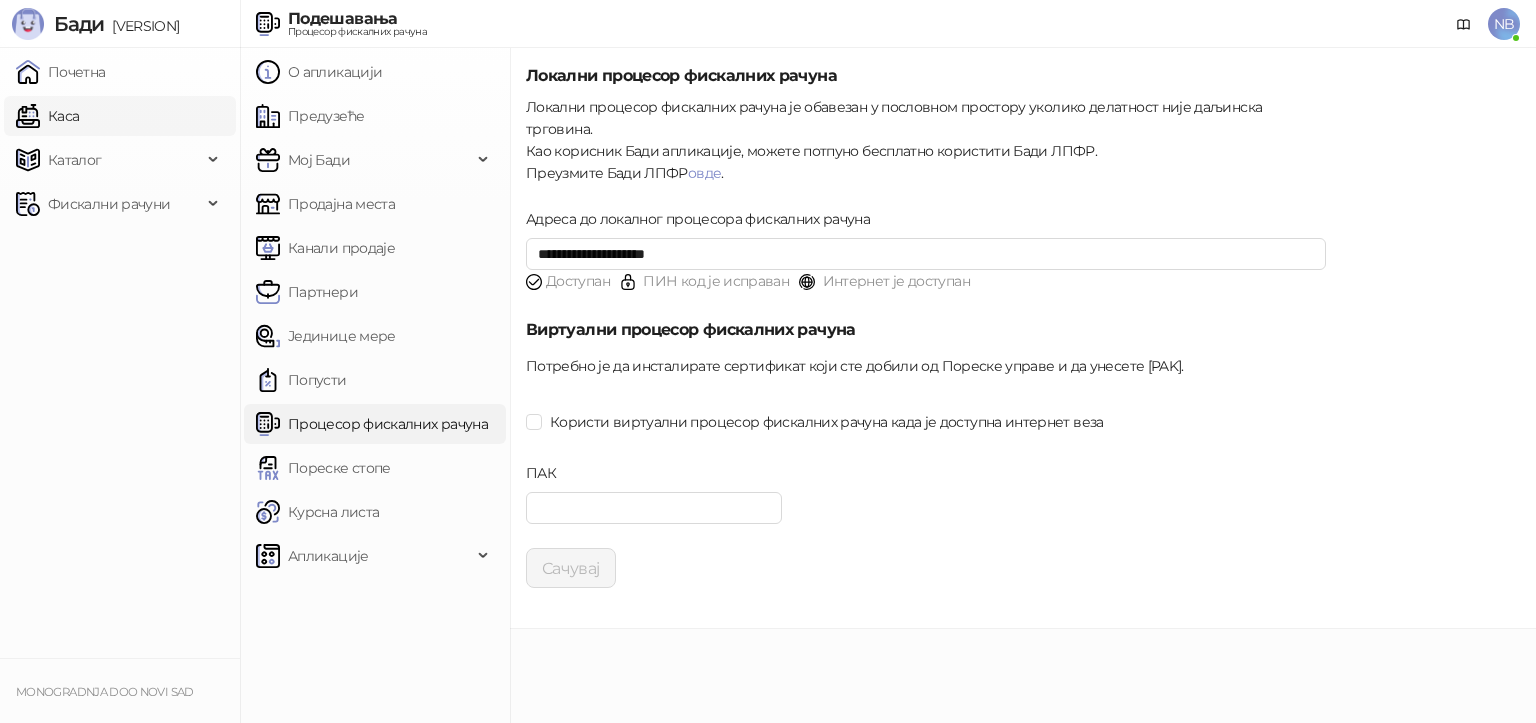 click on "Каса" at bounding box center (47, 116) 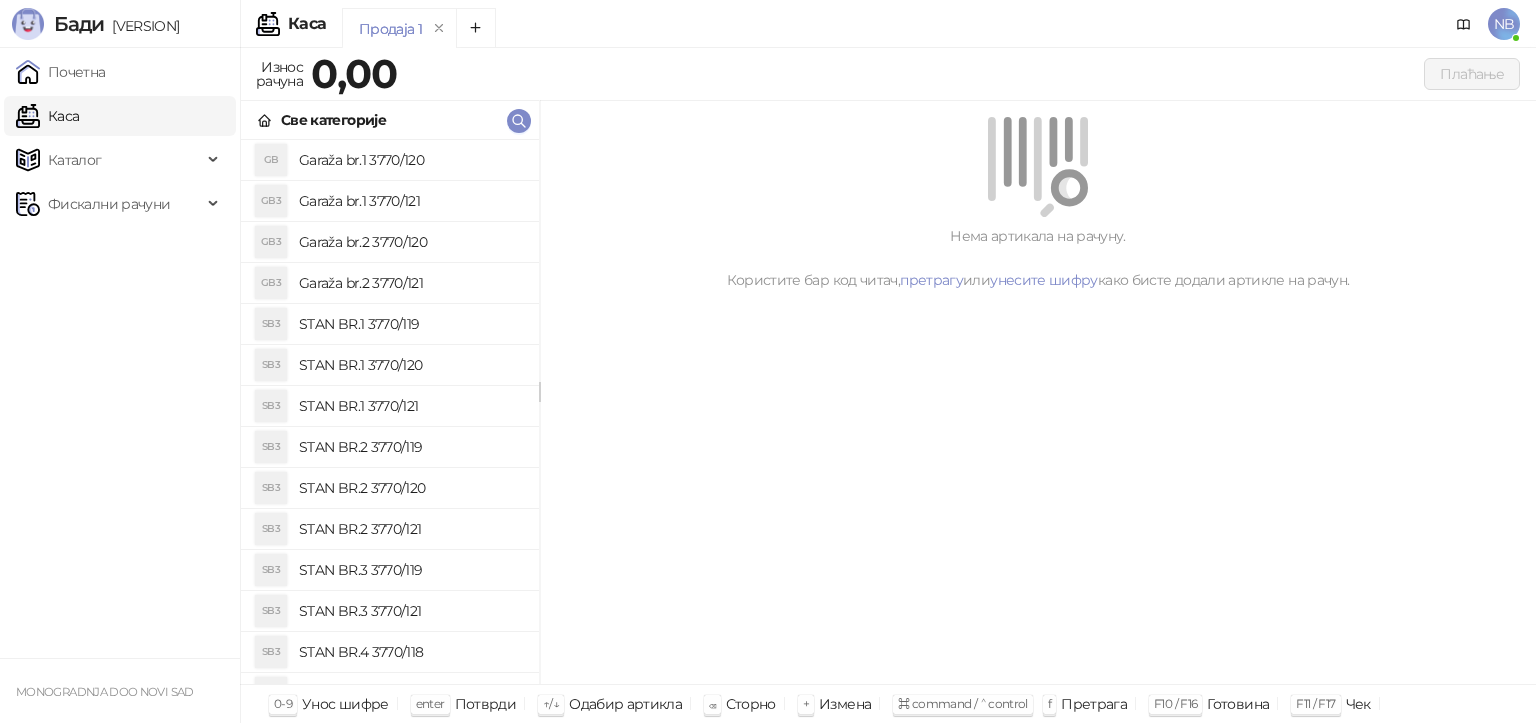 click on "STAN BR.1 3770/120" at bounding box center (411, 365) 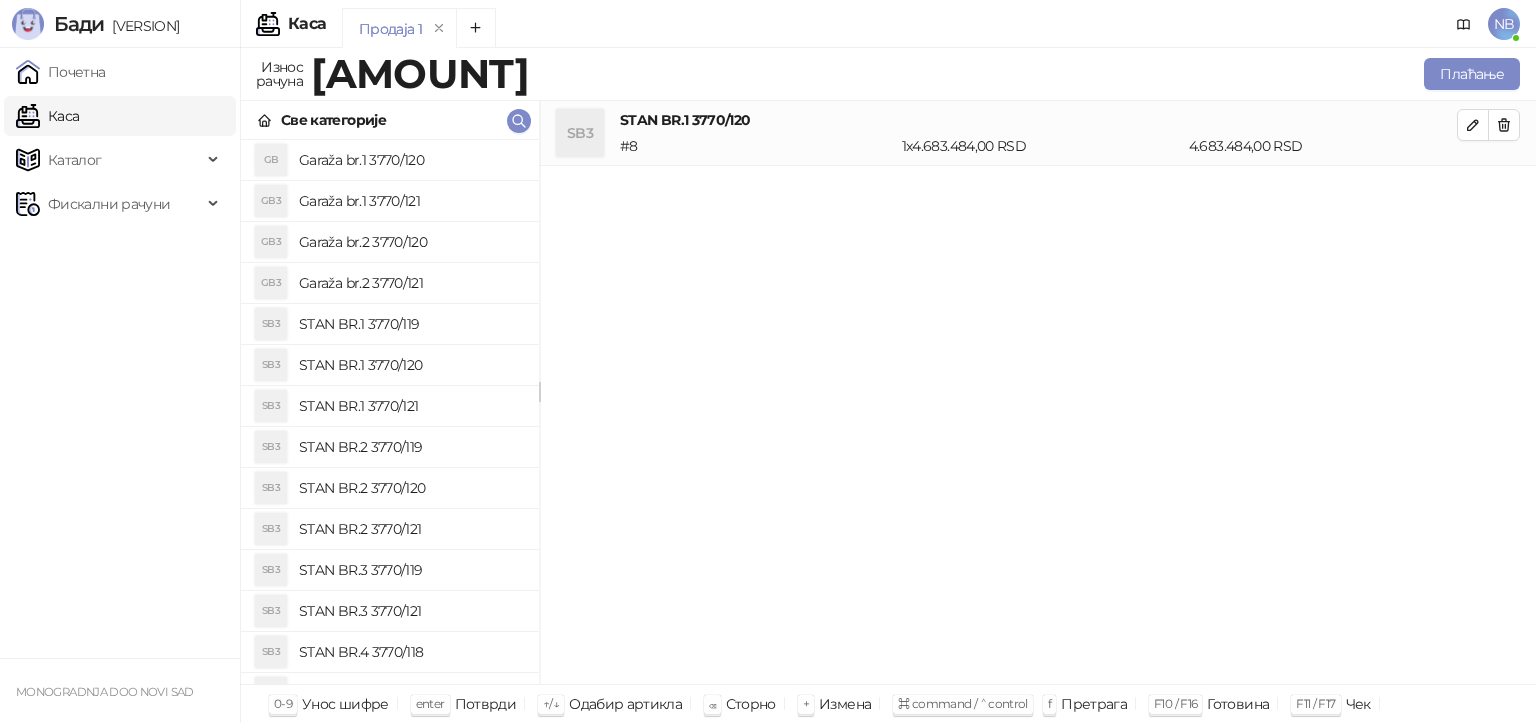 click on "Garaža br.2 3770/120" at bounding box center (411, 242) 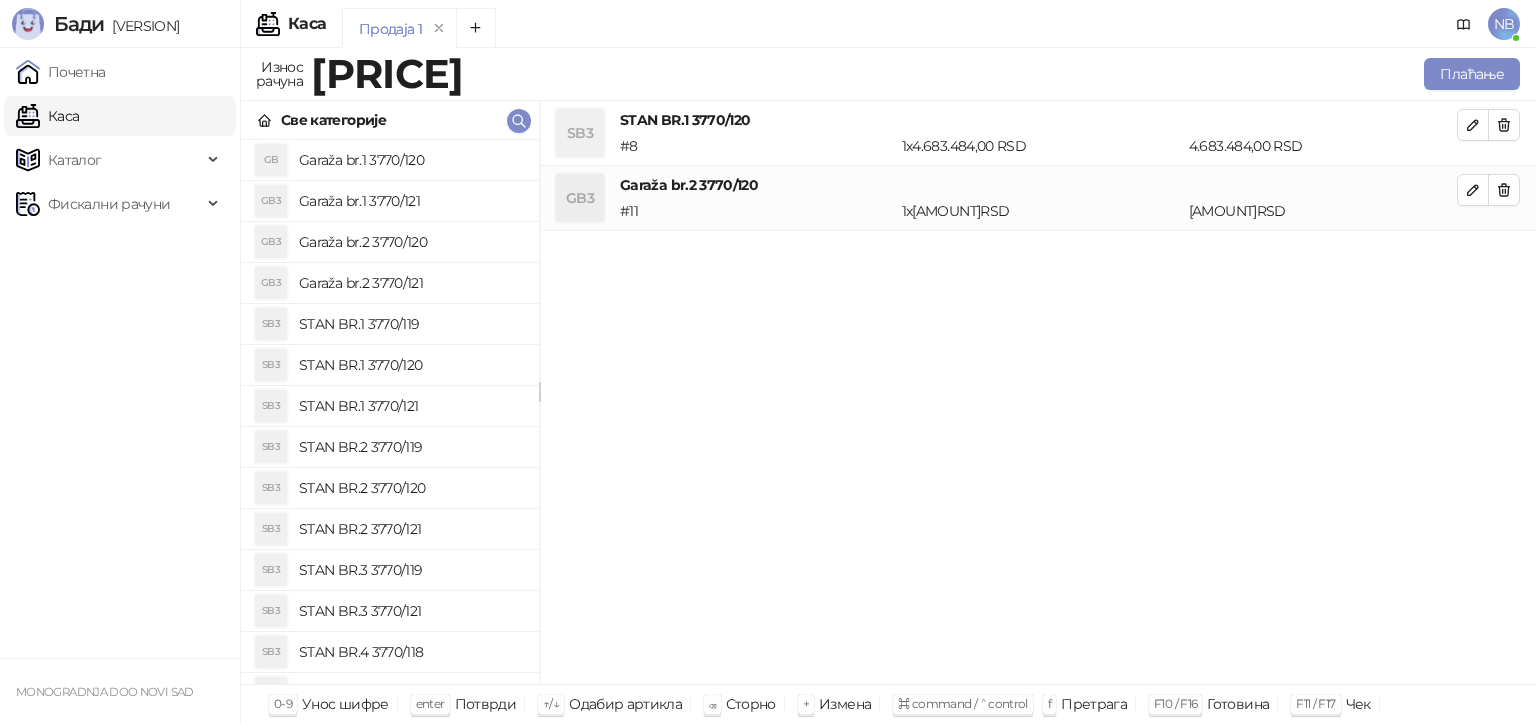 click on "Garaža br.1  3770/120" at bounding box center [411, 160] 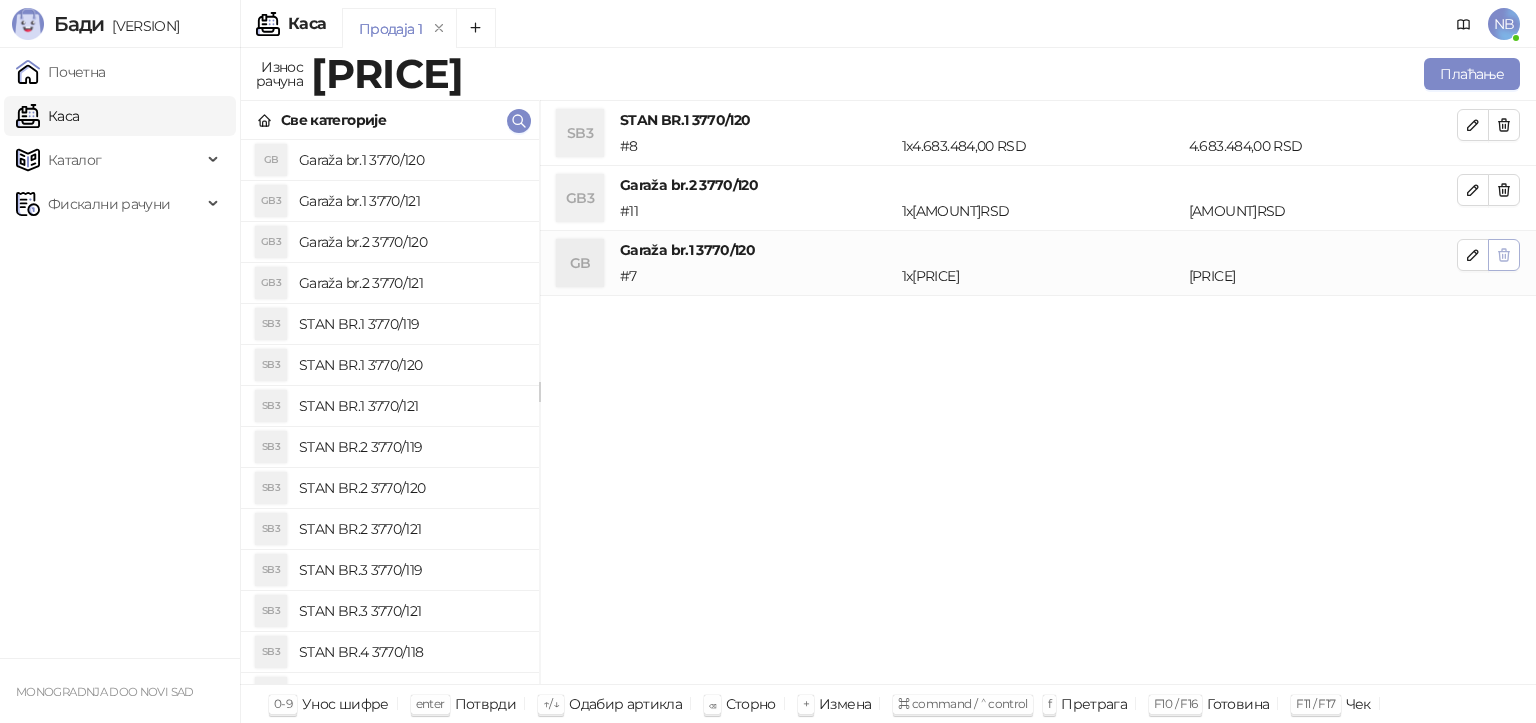 click 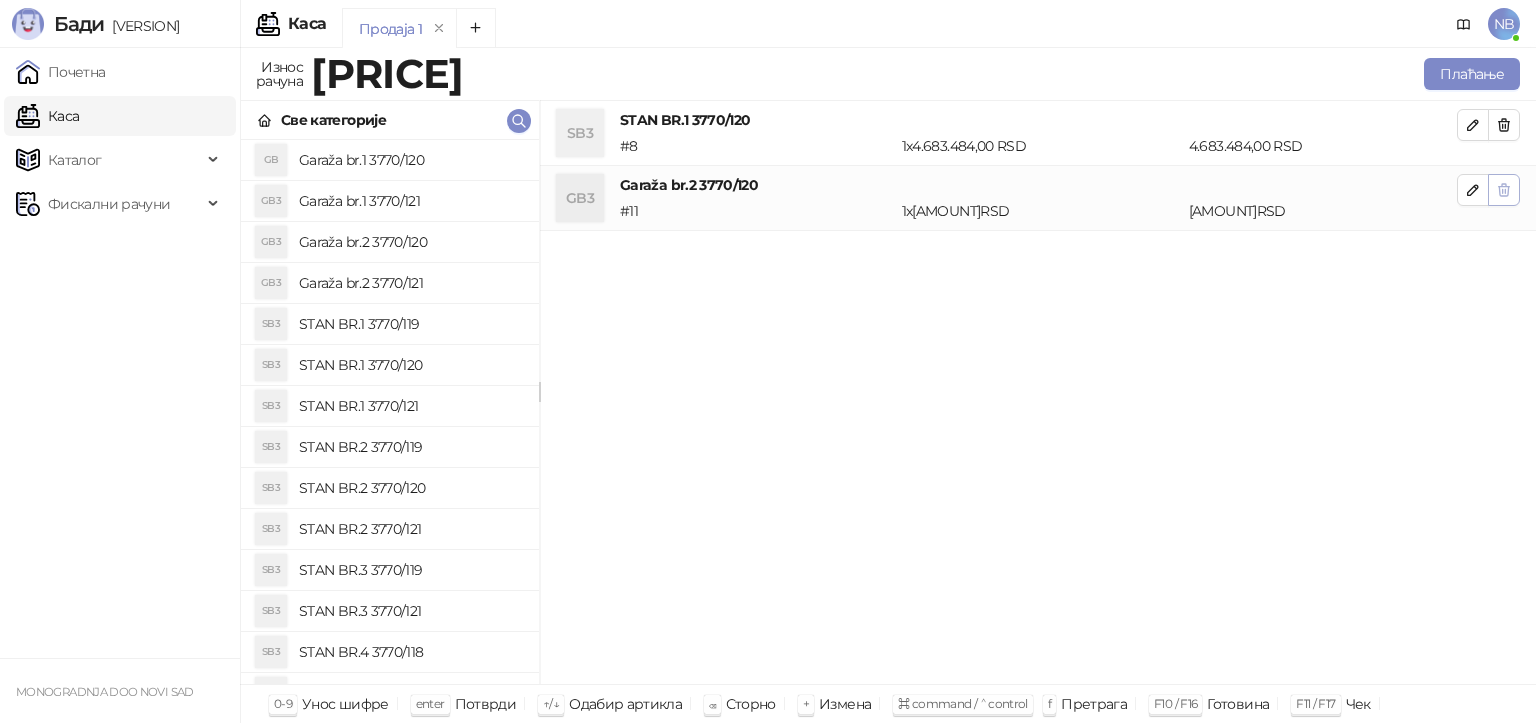 click 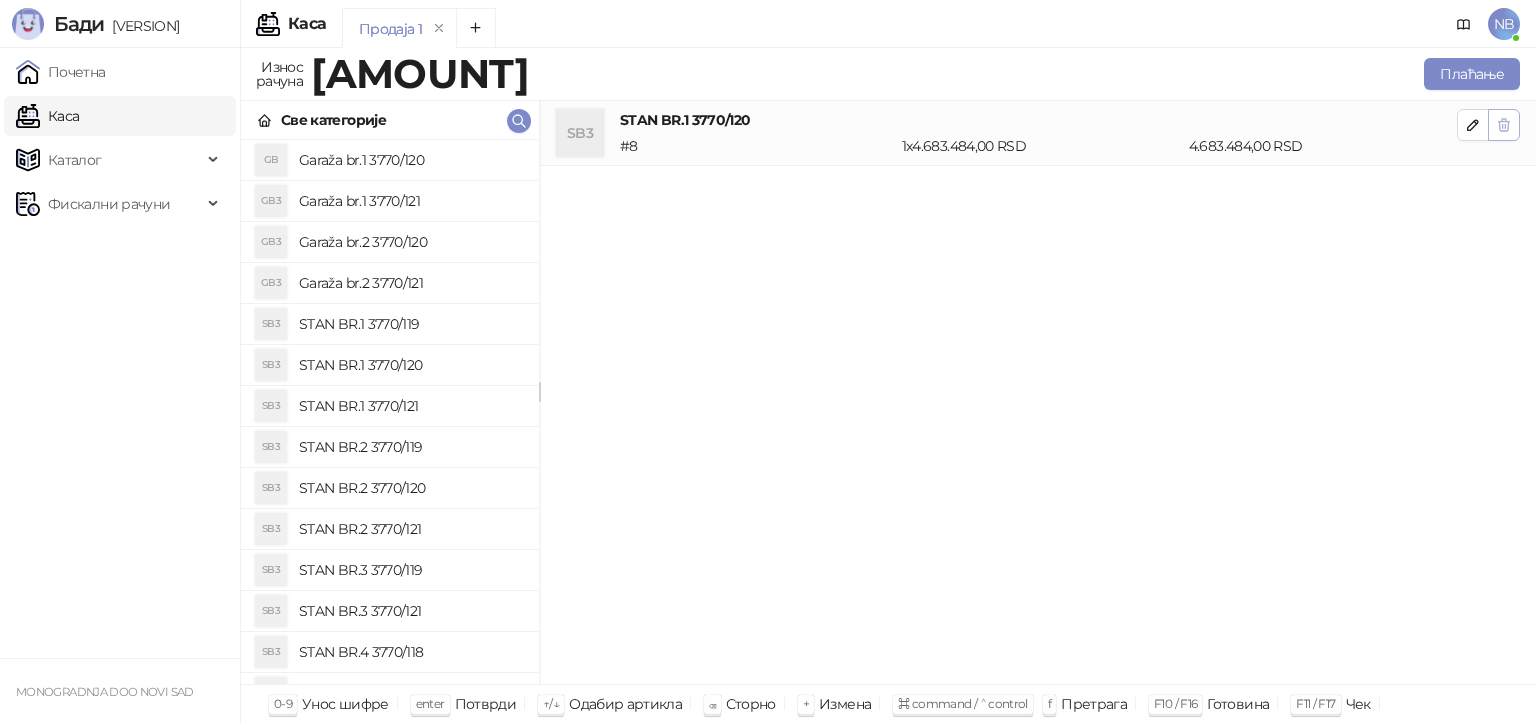 click 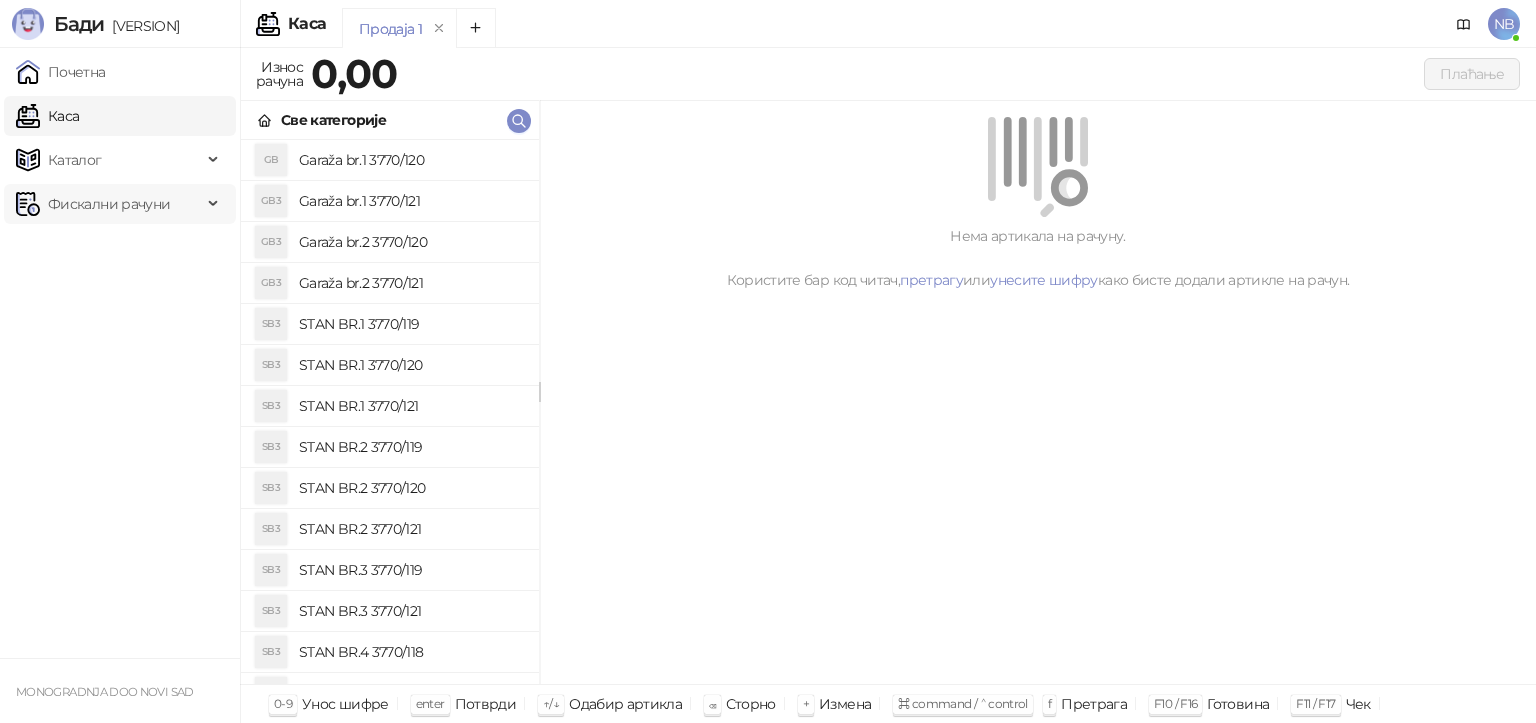 click on "Фискални рачуни" at bounding box center (109, 204) 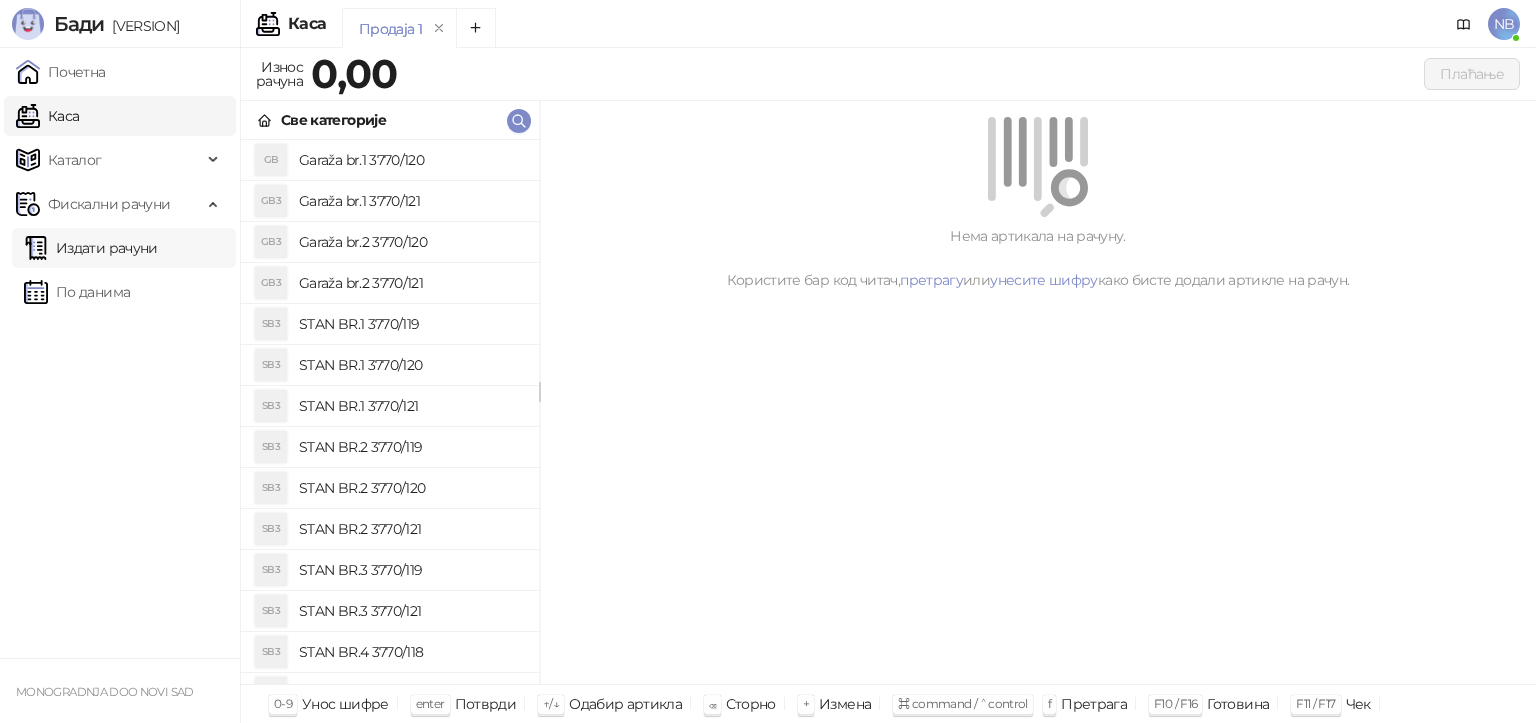 click on "Издати рачуни" at bounding box center (91, 248) 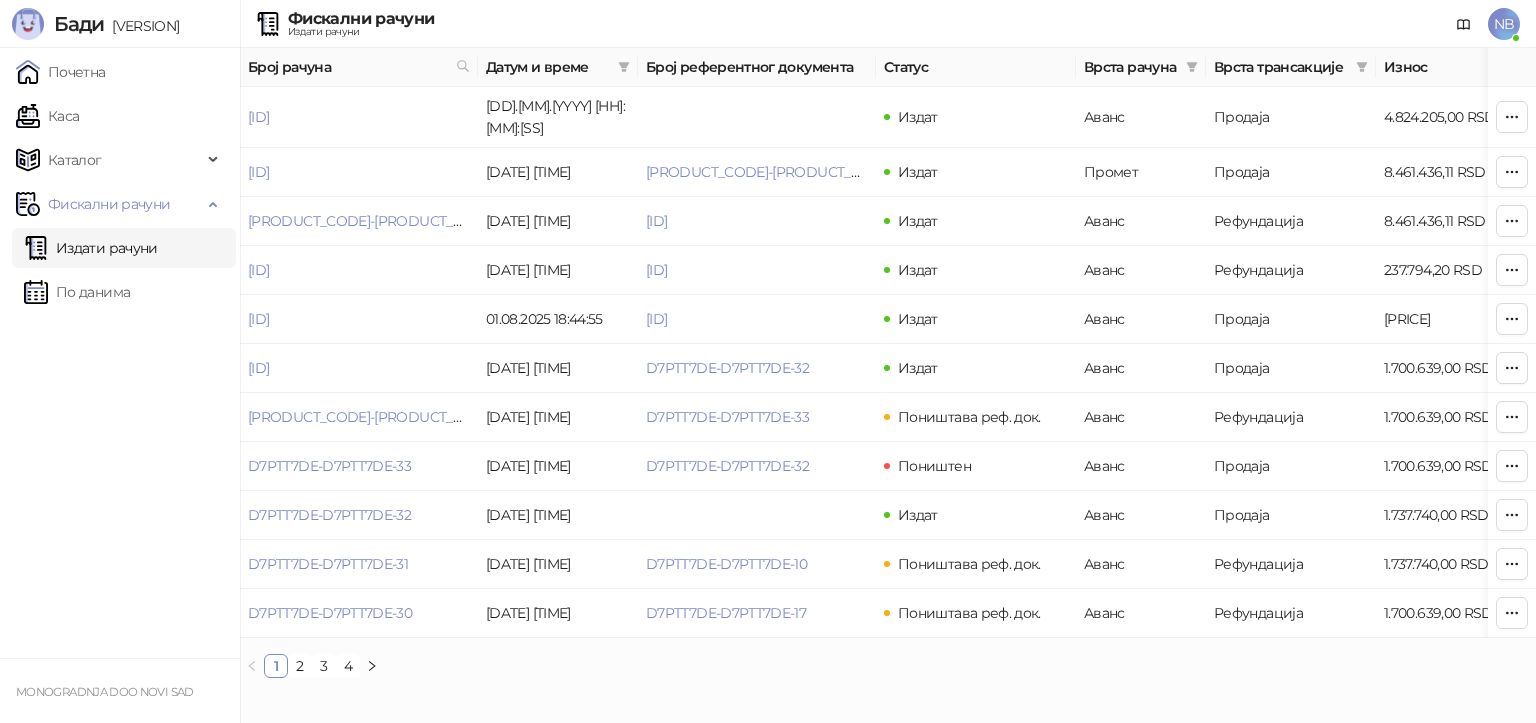 click on "Издати рачуни" at bounding box center (91, 248) 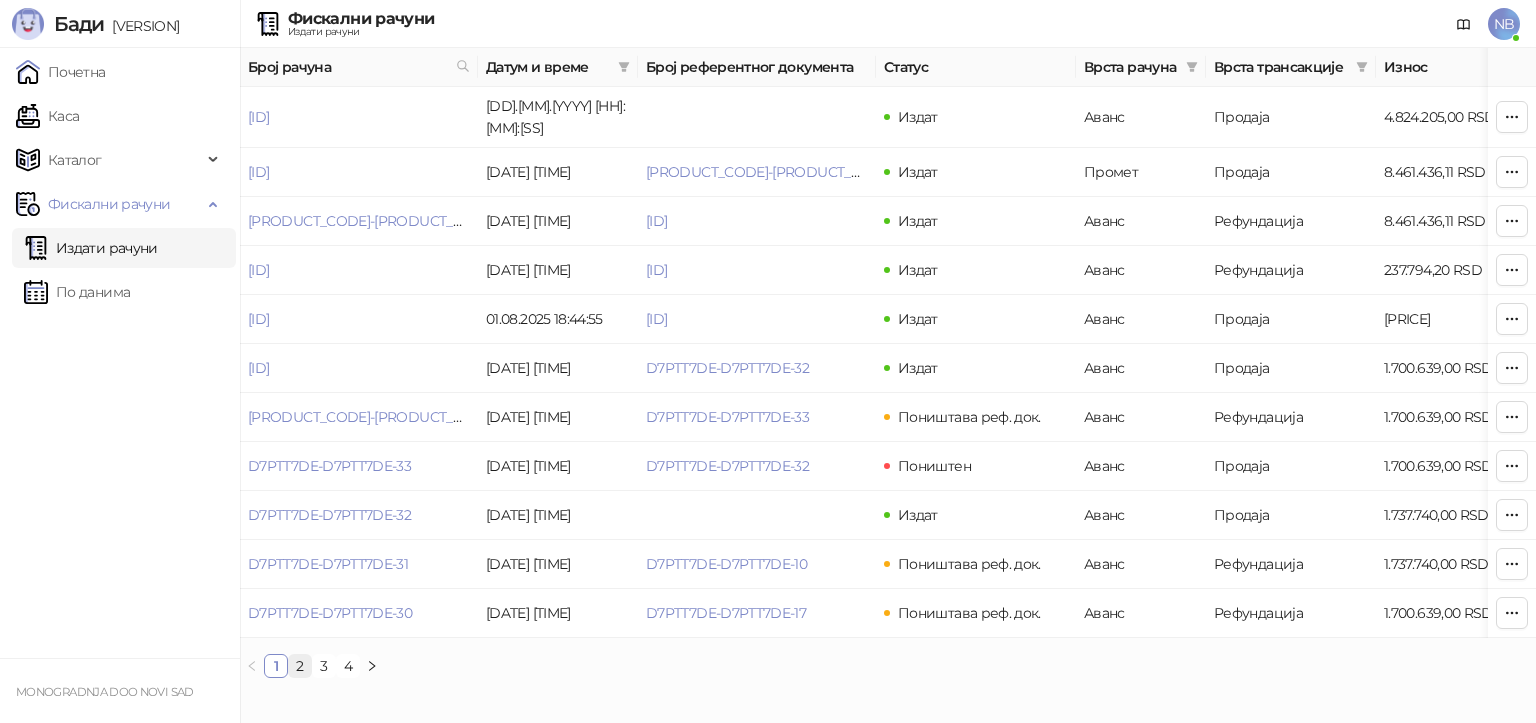click on "2" at bounding box center [300, 666] 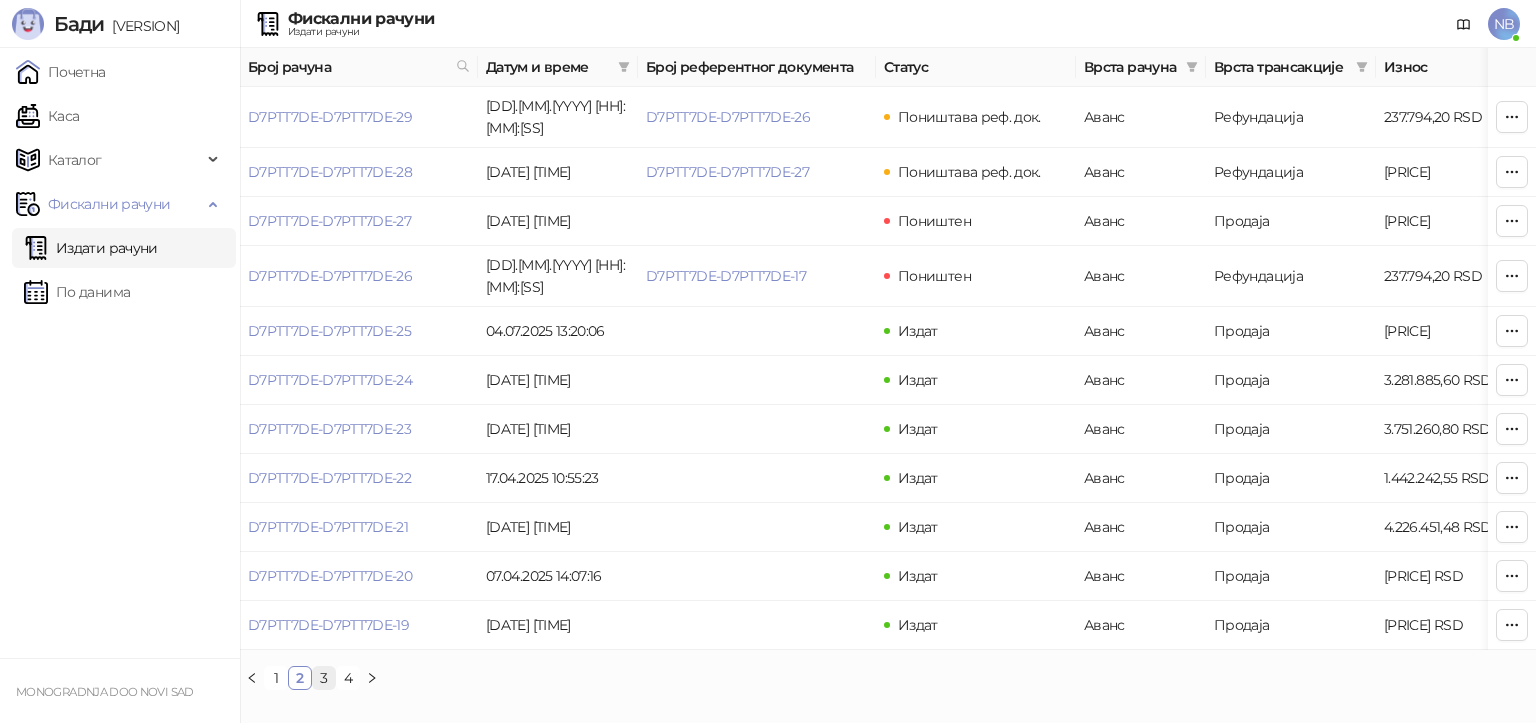 click on "3" at bounding box center [324, 678] 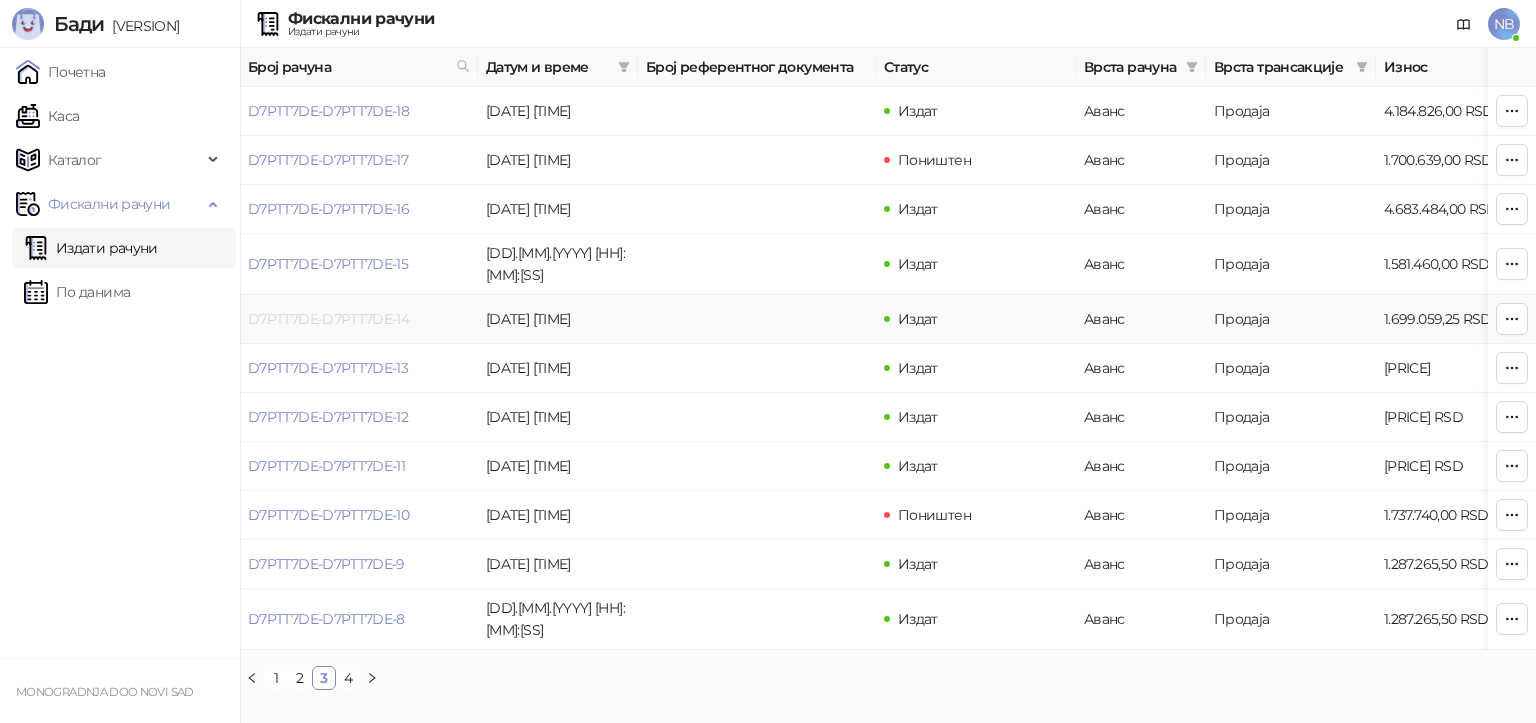 drag, startPoint x: 312, startPoint y: 306, endPoint x: 356, endPoint y: 313, distance: 44.553337 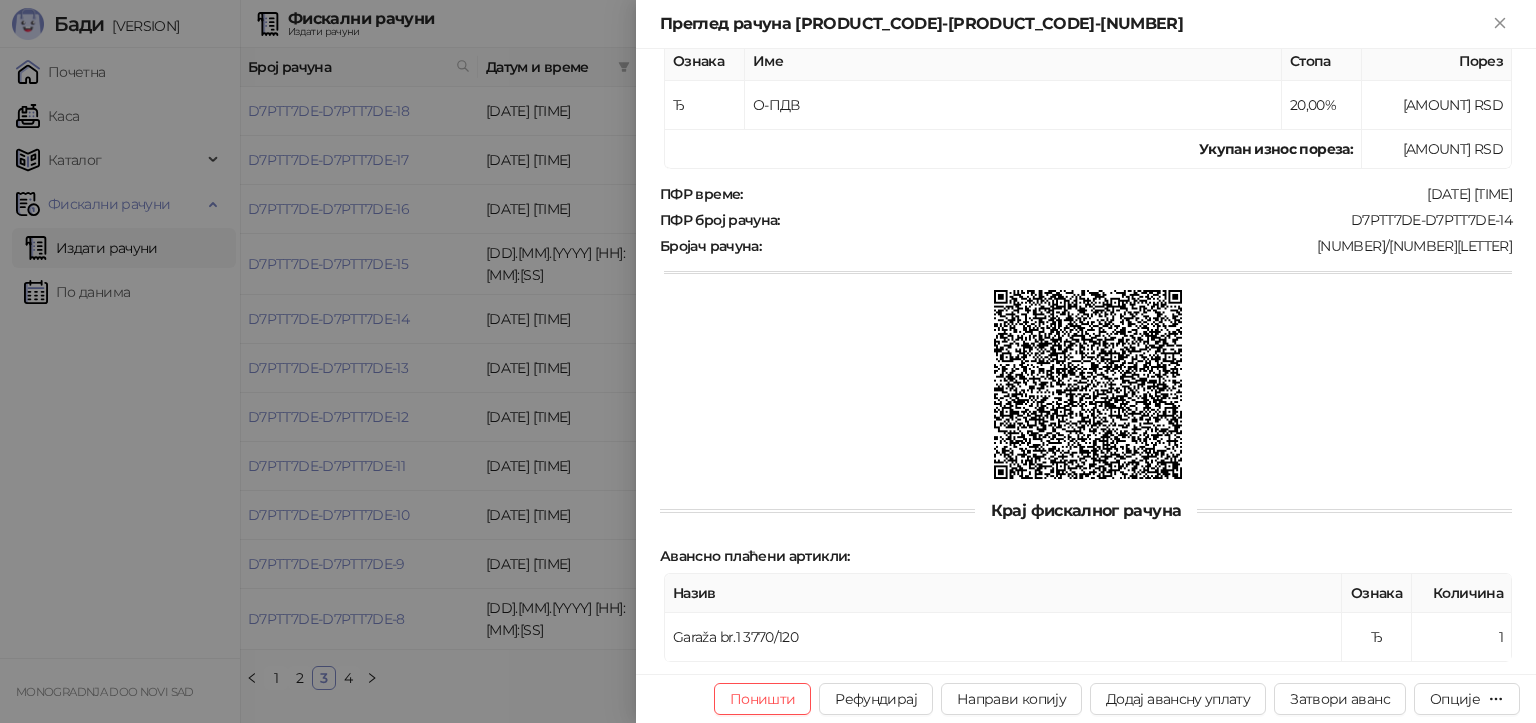 scroll, scrollTop: 572, scrollLeft: 0, axis: vertical 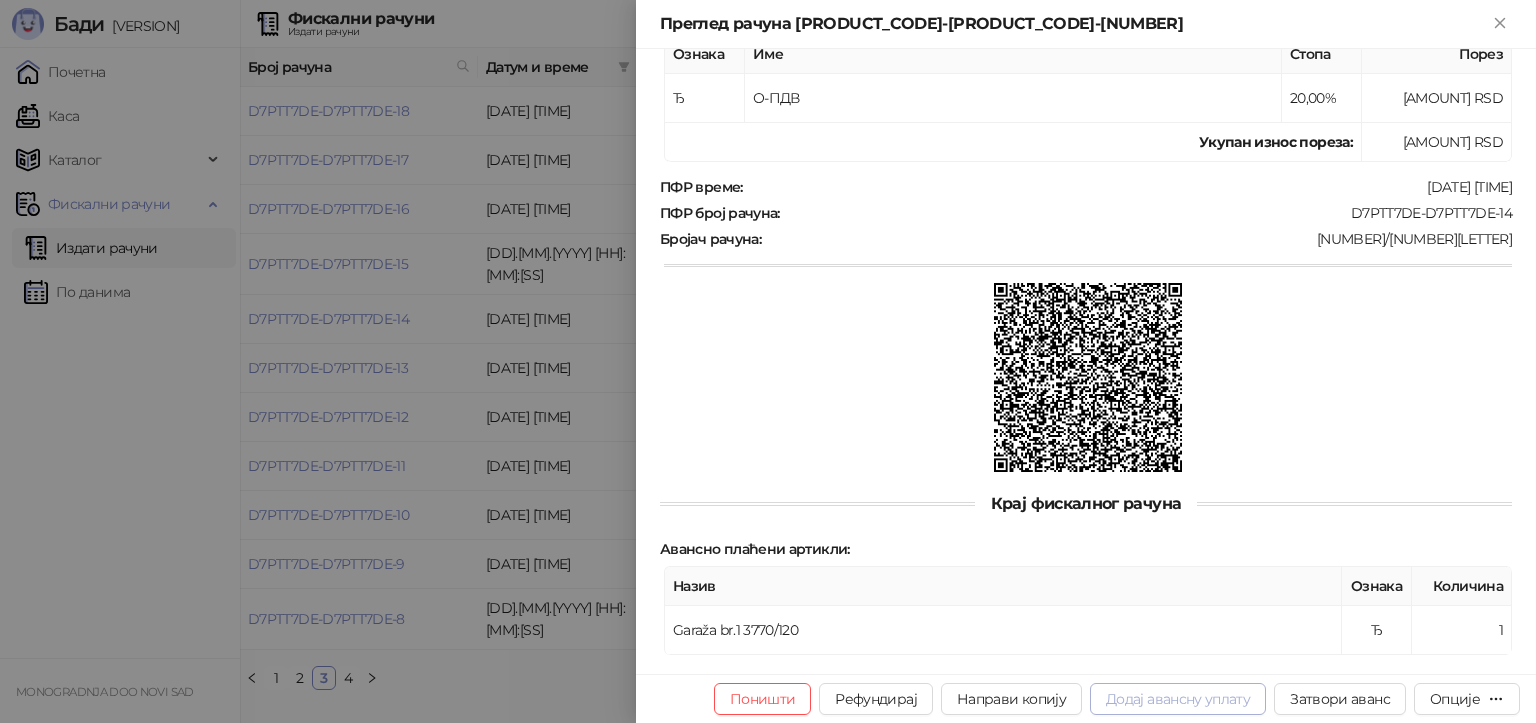 click on "Додај авансну уплату" at bounding box center (1178, 699) 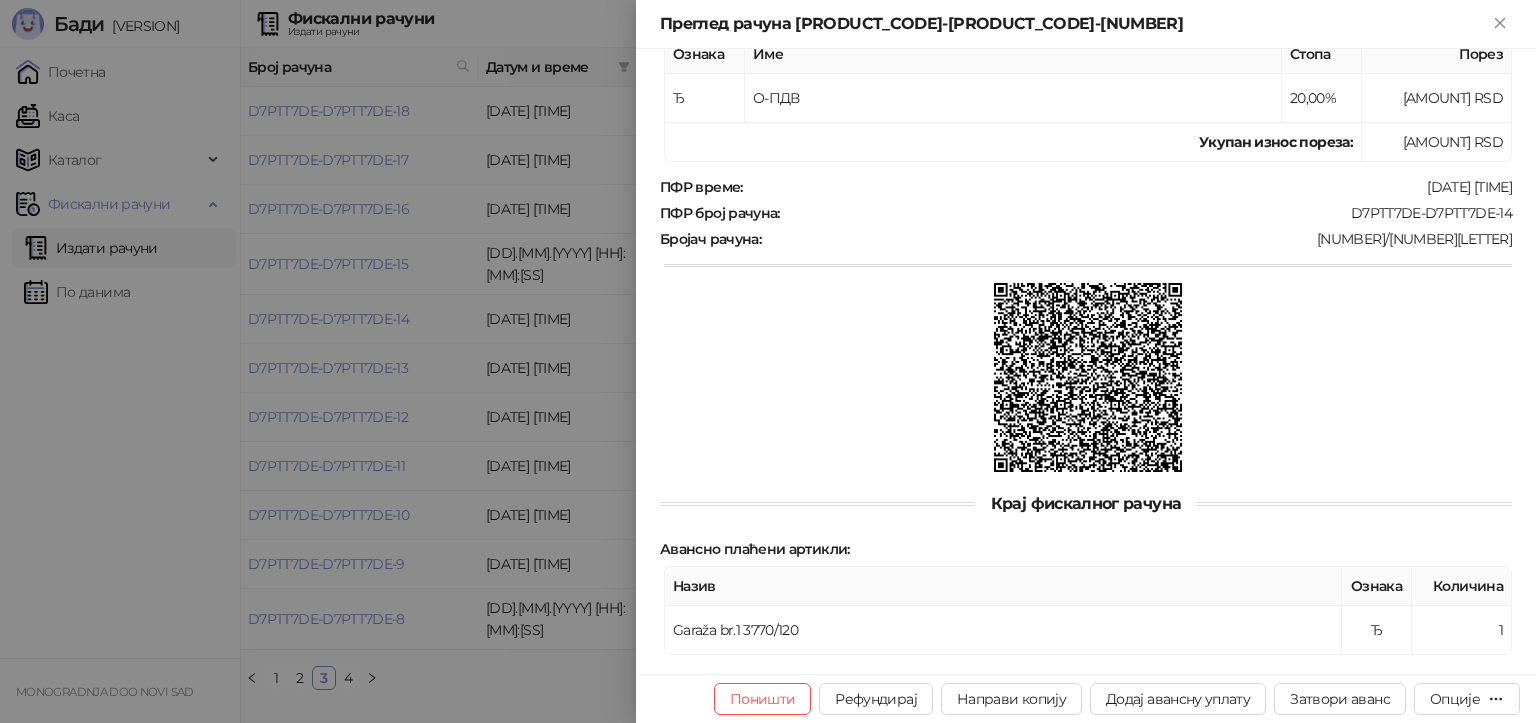 type on "**********" 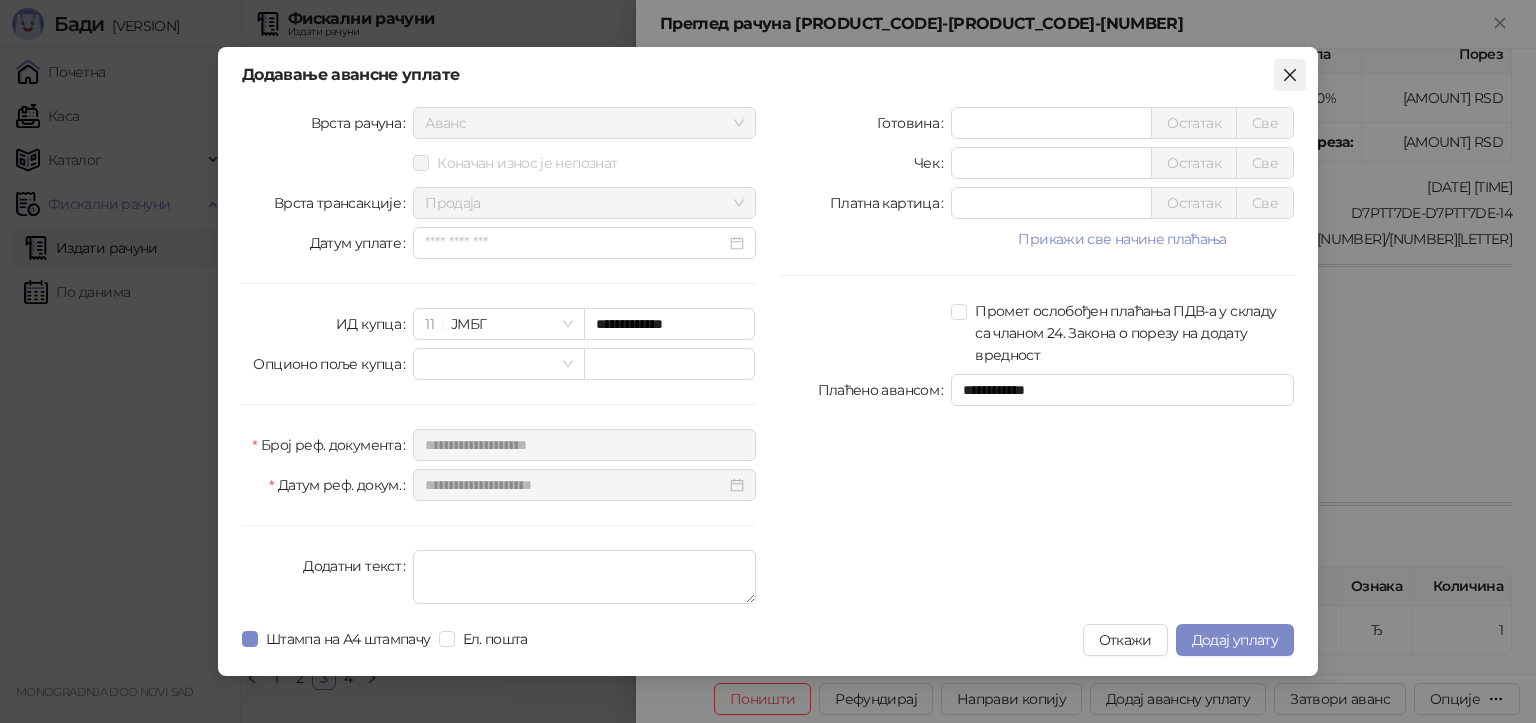 click 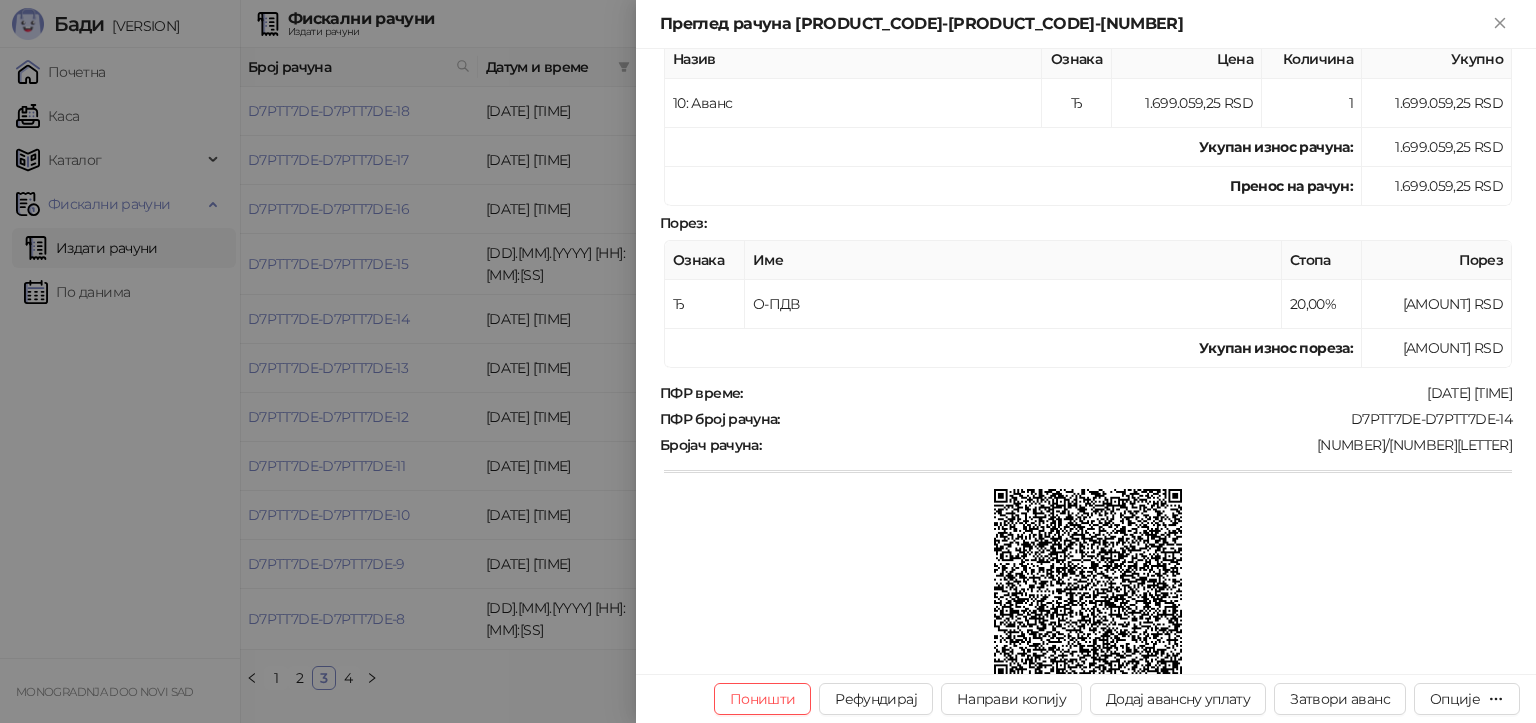 scroll, scrollTop: 572, scrollLeft: 0, axis: vertical 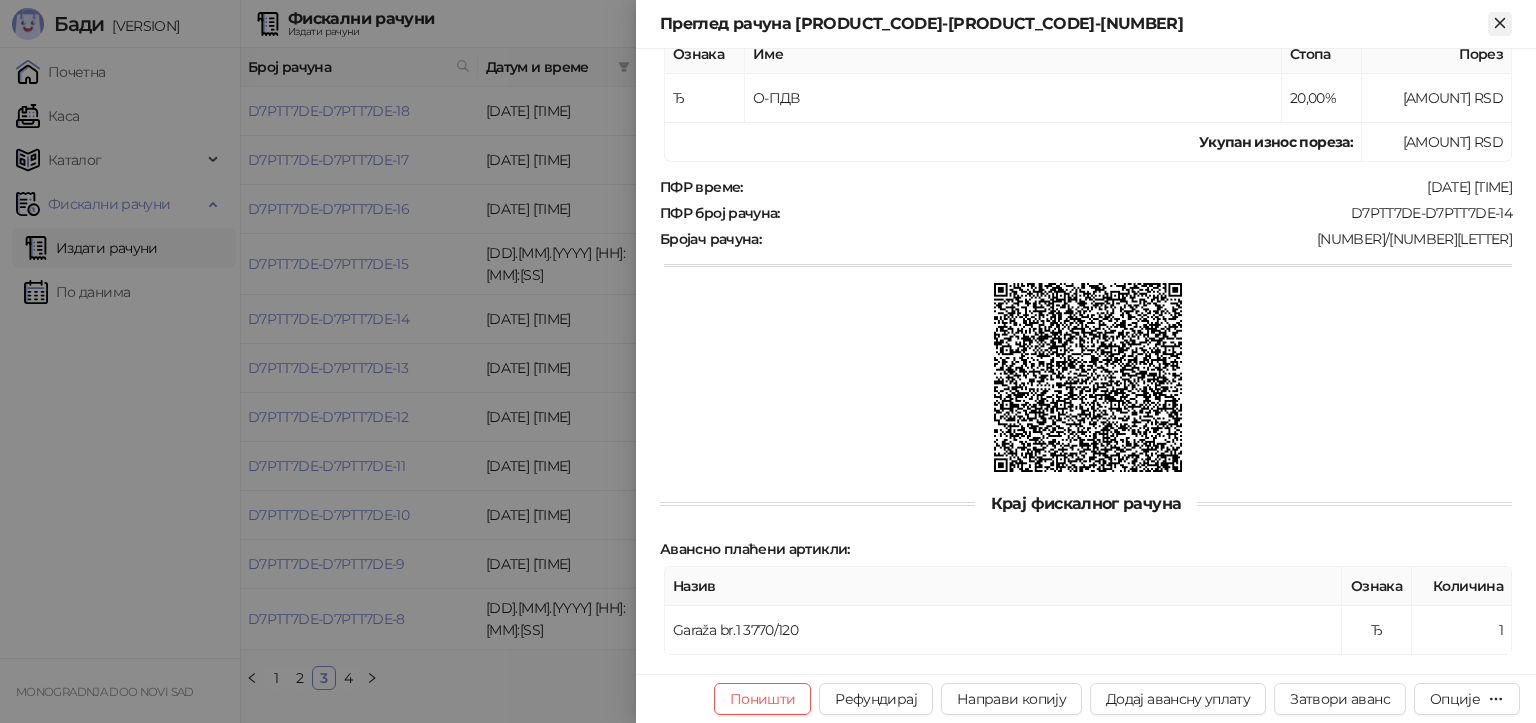 click 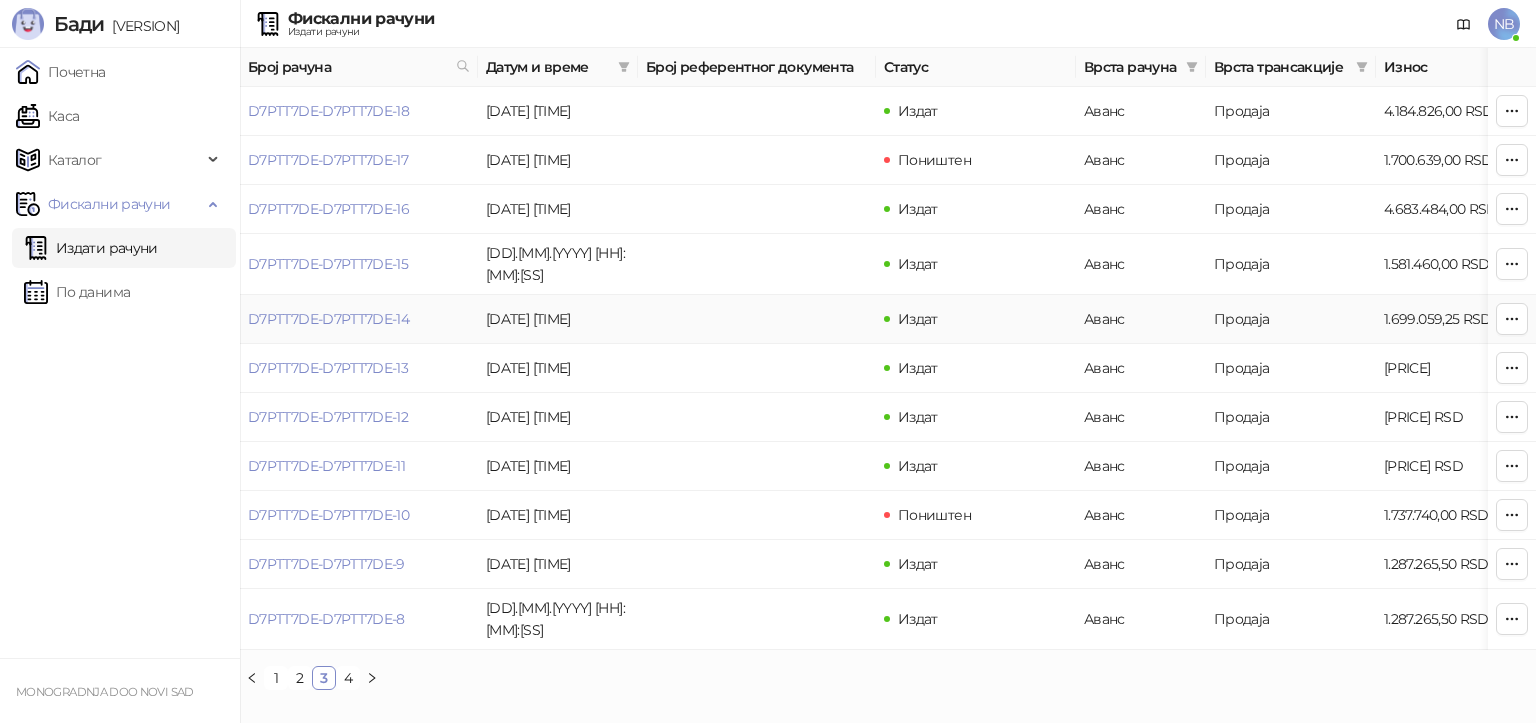 click on "[ID] [DATE] [TIME] Издат Аванс Продаја [AMOUNT] RSD [NAME] [LOCATION] [ID] [DATE] [TIME] Поништен Аванс Продаја [AMOUNT] RSD [NAME] [LOCATION] [ID] [DATE] [TIME] Издат Аванс Продаја [AMOUNT] RSD [NAME] [LOCATION] [ID] [DATE] [TIME] Издат Аванс Продаја [AMOUNT] RSD [NAME] [LOCATION] [ID] [DATE] [TIME] Издат Аванс Продаја [AMOUNT] RSD [NAME] [LOCATION] [ID] [DATE] [TIME] Издат Аванс Продаја [AMOUNT] RSD [NAME] [LOCATION] [ID] [DATE] [TIME] Издат Аванс Продаја [AMOUNT] RSD [NAME] [LOCATION] [ID] [DATE] [TIME] Издат Аванс Продаја [AMOUNT] RSD [NAME] [LOCATION] [ID] [DATE] [TIME] Издат Аванс Продаја [AMOUNT] RSD [NAME] [LOCATION]" at bounding box center (1140, 368) 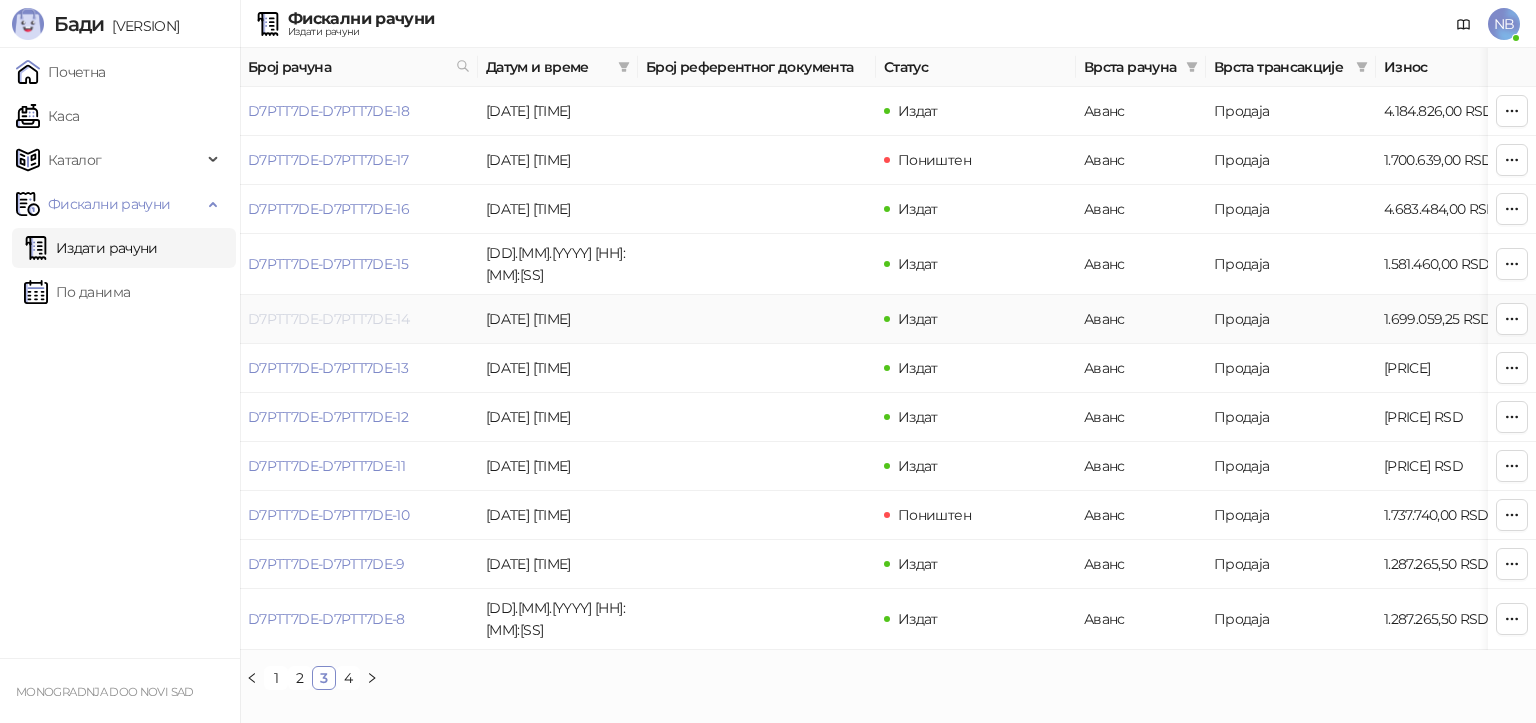 click on "D7PTT7DE-D7PTT7DE-14" at bounding box center [328, 319] 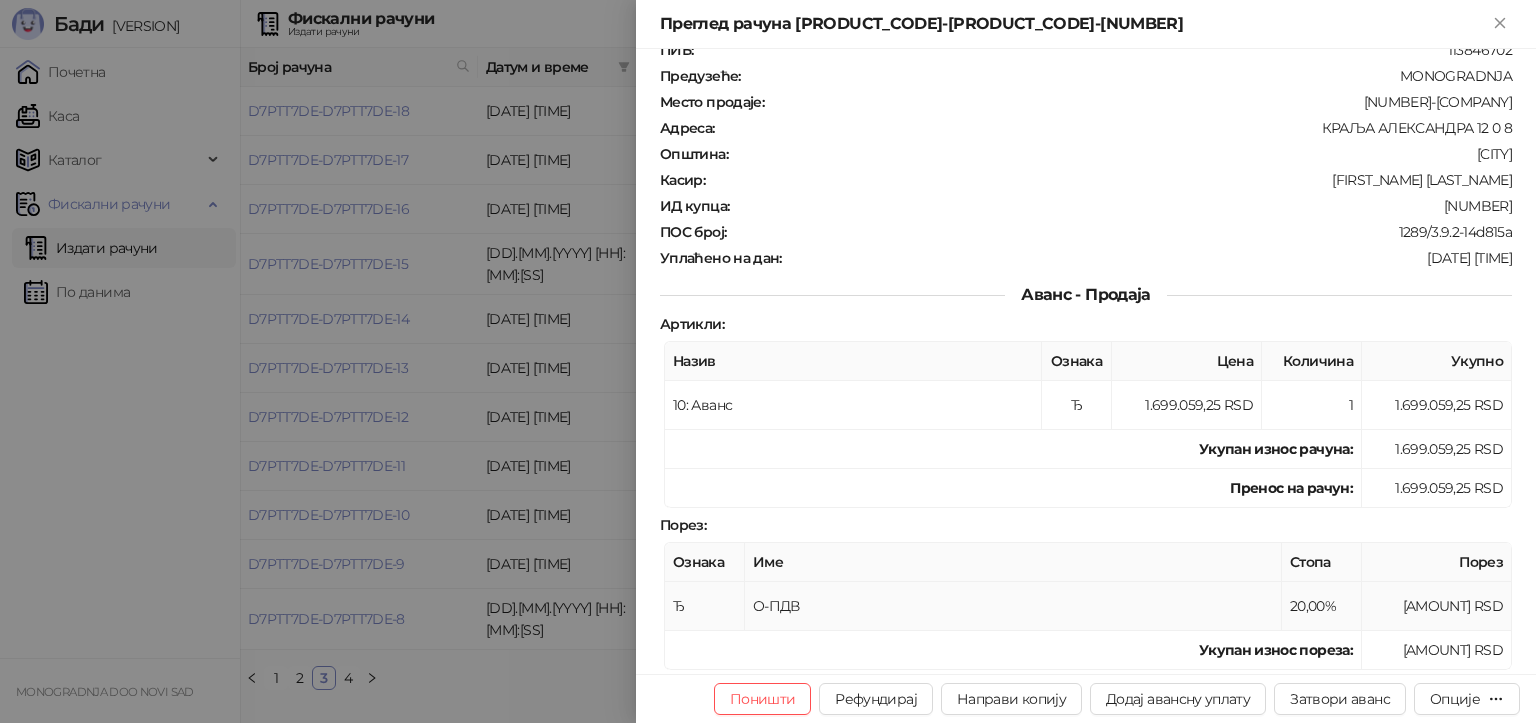 scroll, scrollTop: 100, scrollLeft: 0, axis: vertical 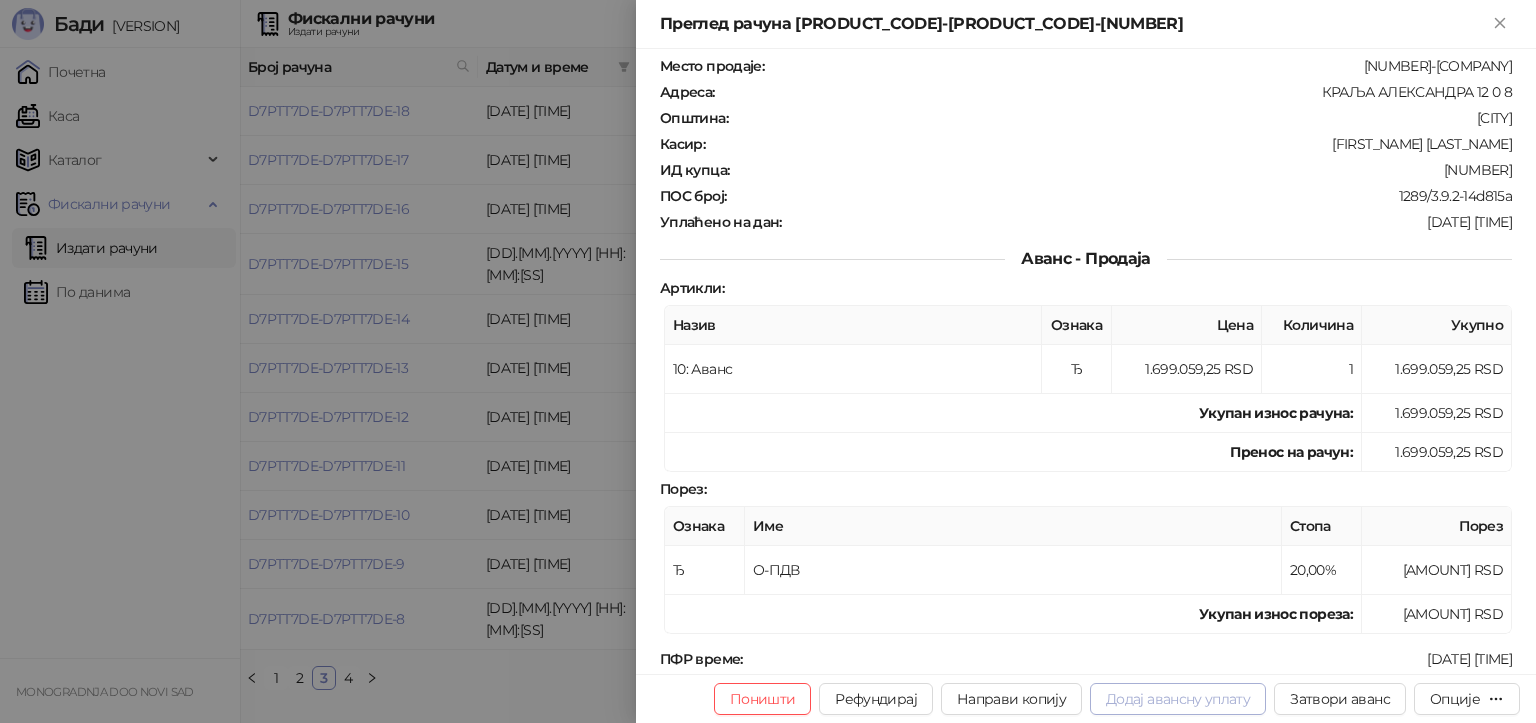 click on "Додај авансну уплату" at bounding box center [1178, 699] 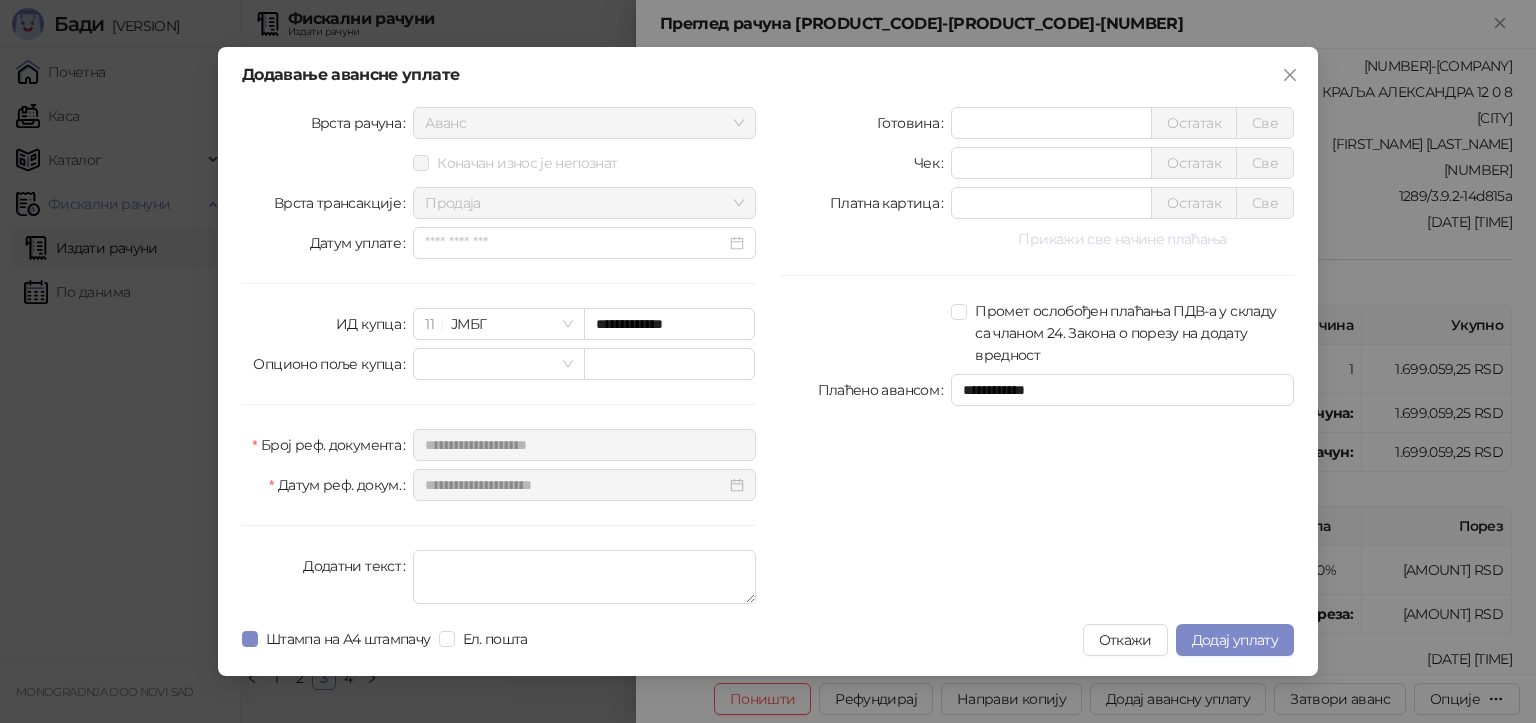 drag, startPoint x: 1116, startPoint y: 246, endPoint x: 1103, endPoint y: 262, distance: 20.615528 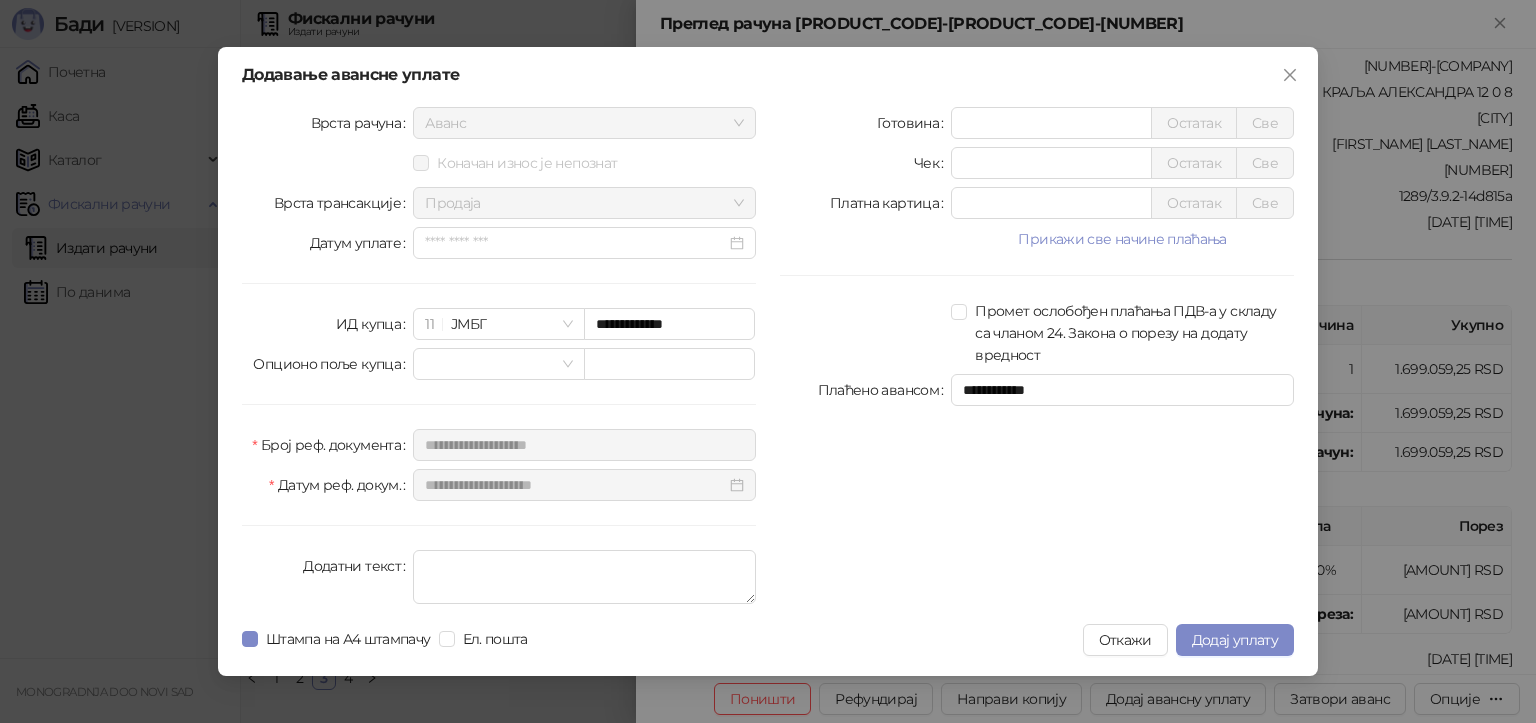 click on "Прикажи све начине плаћања" at bounding box center (1122, 239) 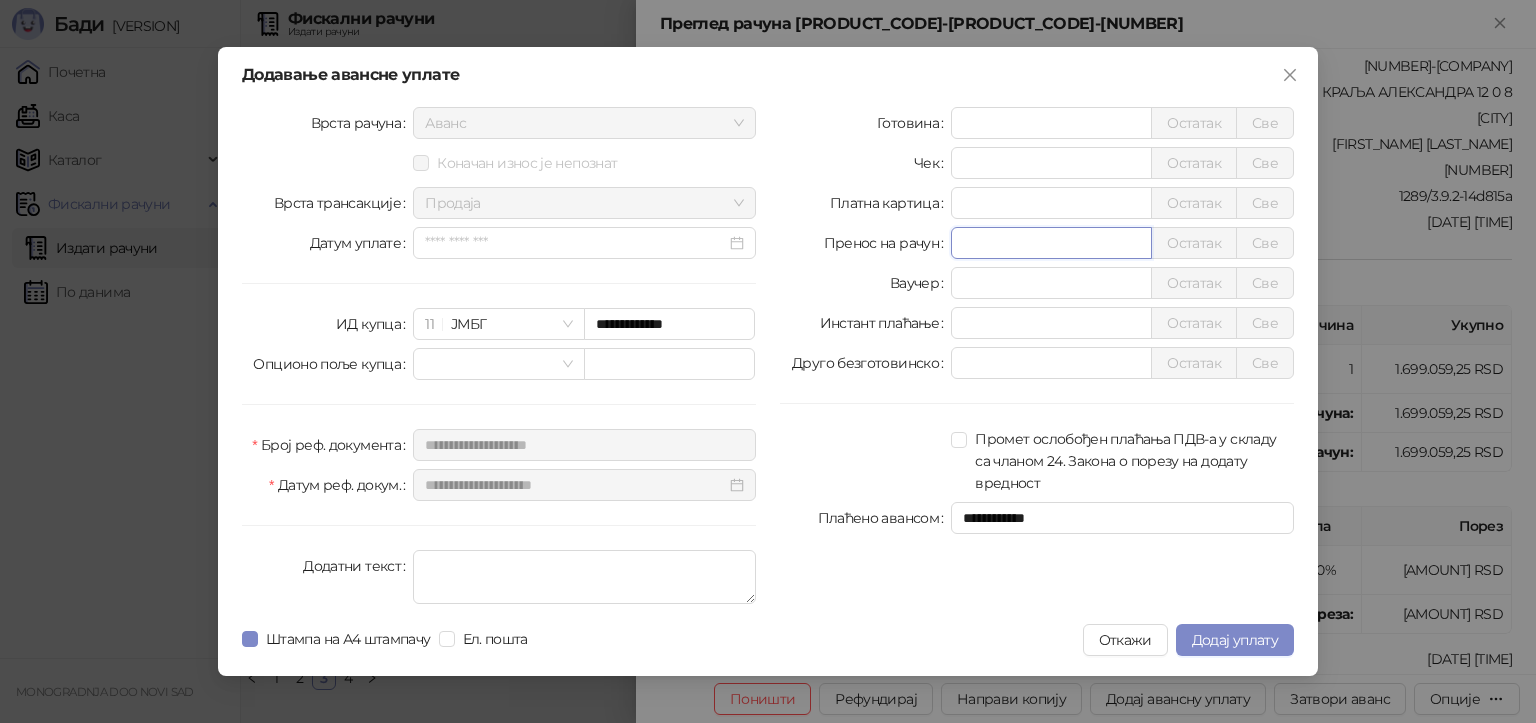 click on "*" at bounding box center [1051, 243] 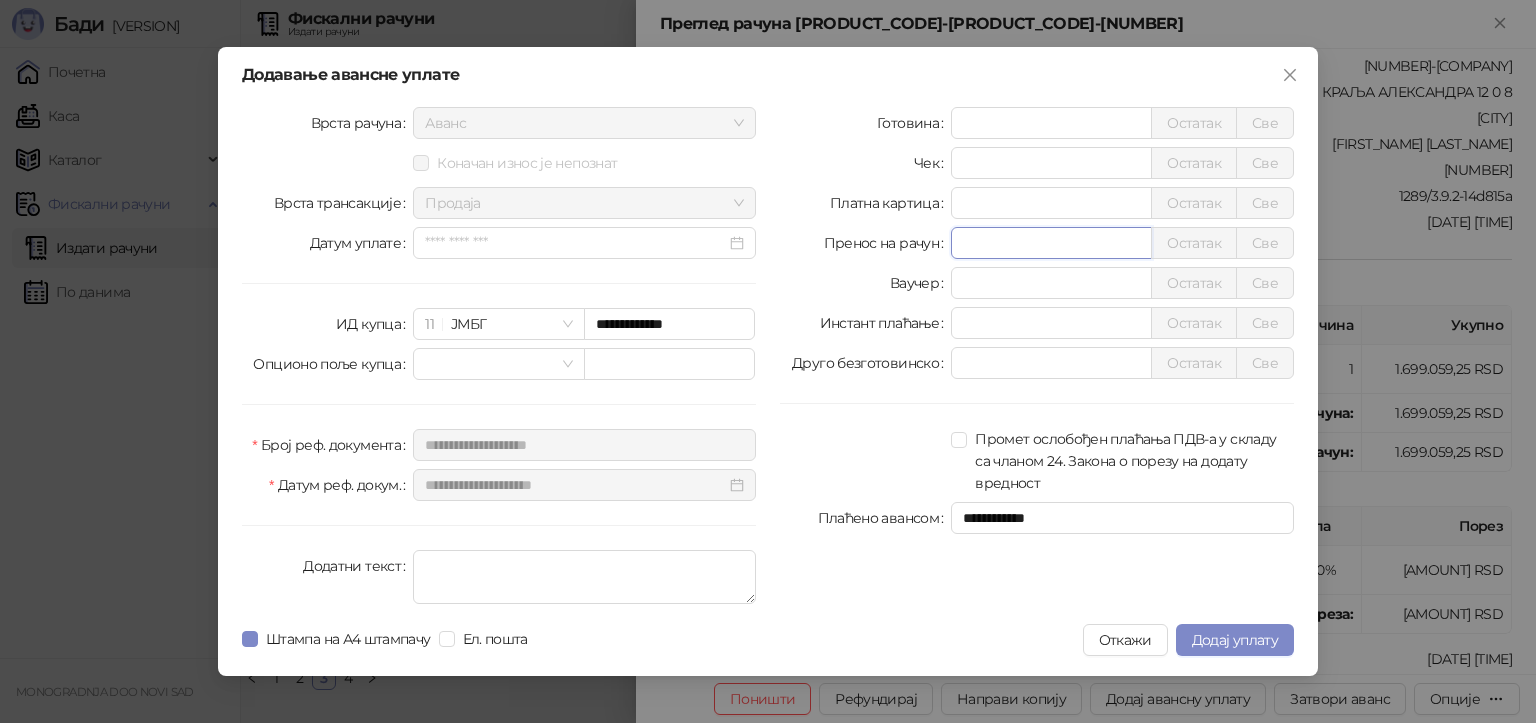 type on "*********" 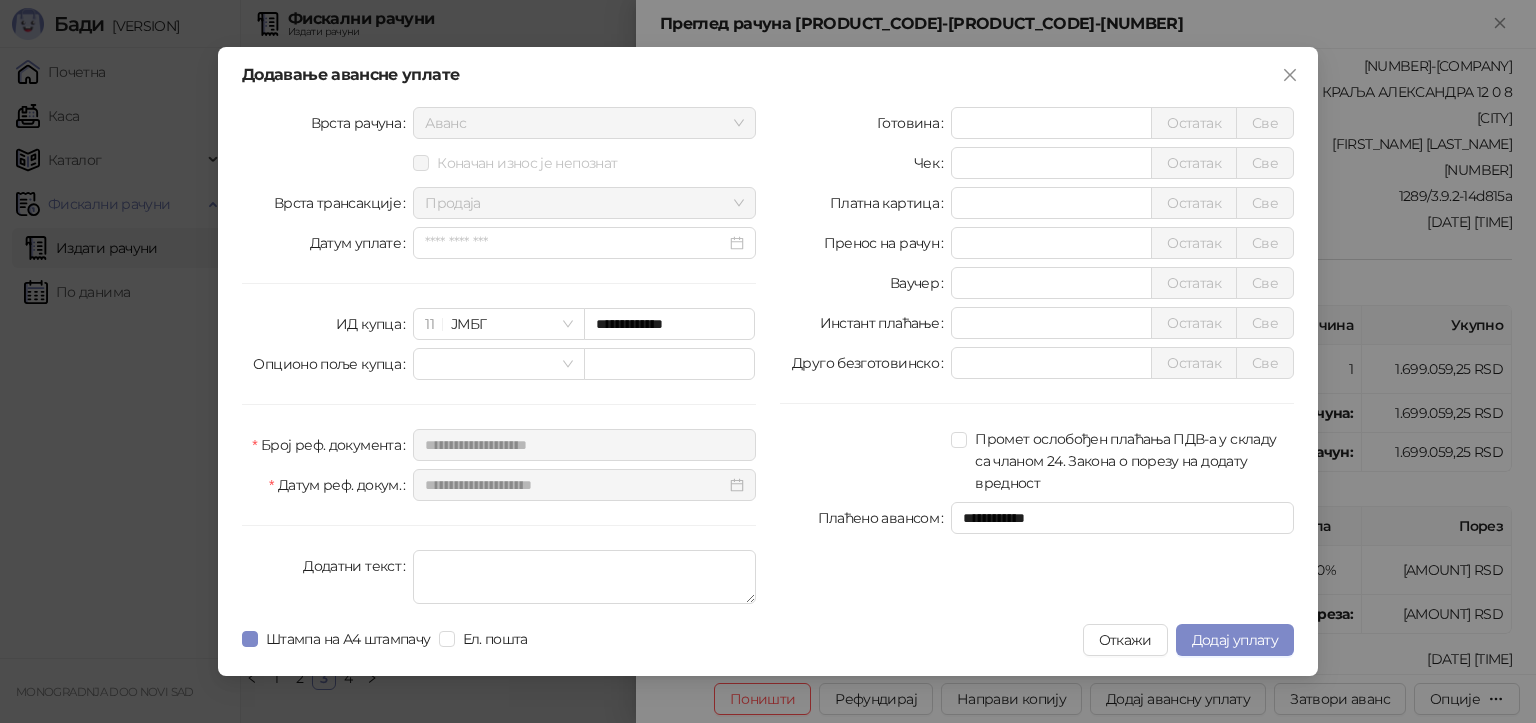 click on "**********" at bounding box center (1037, 359) 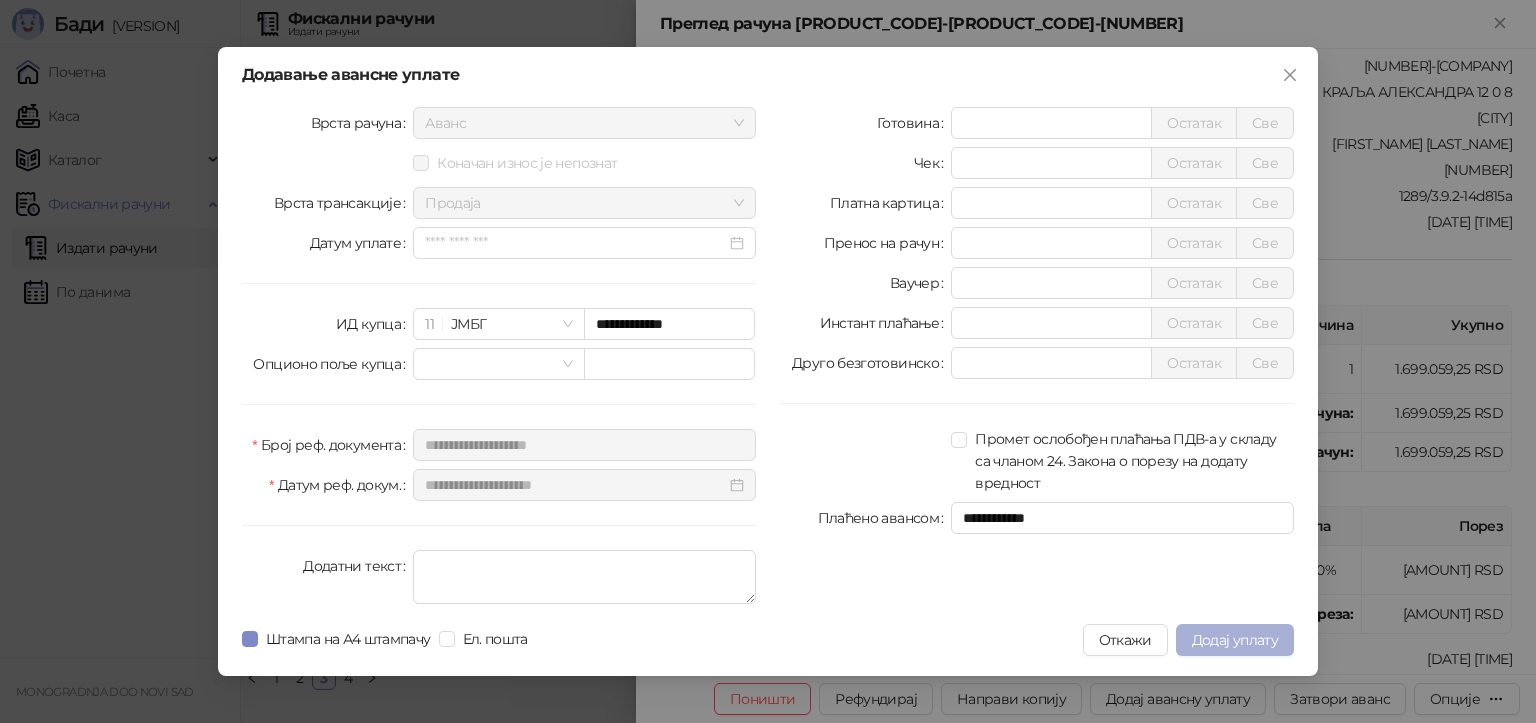click on "Додај уплату" at bounding box center [1235, 640] 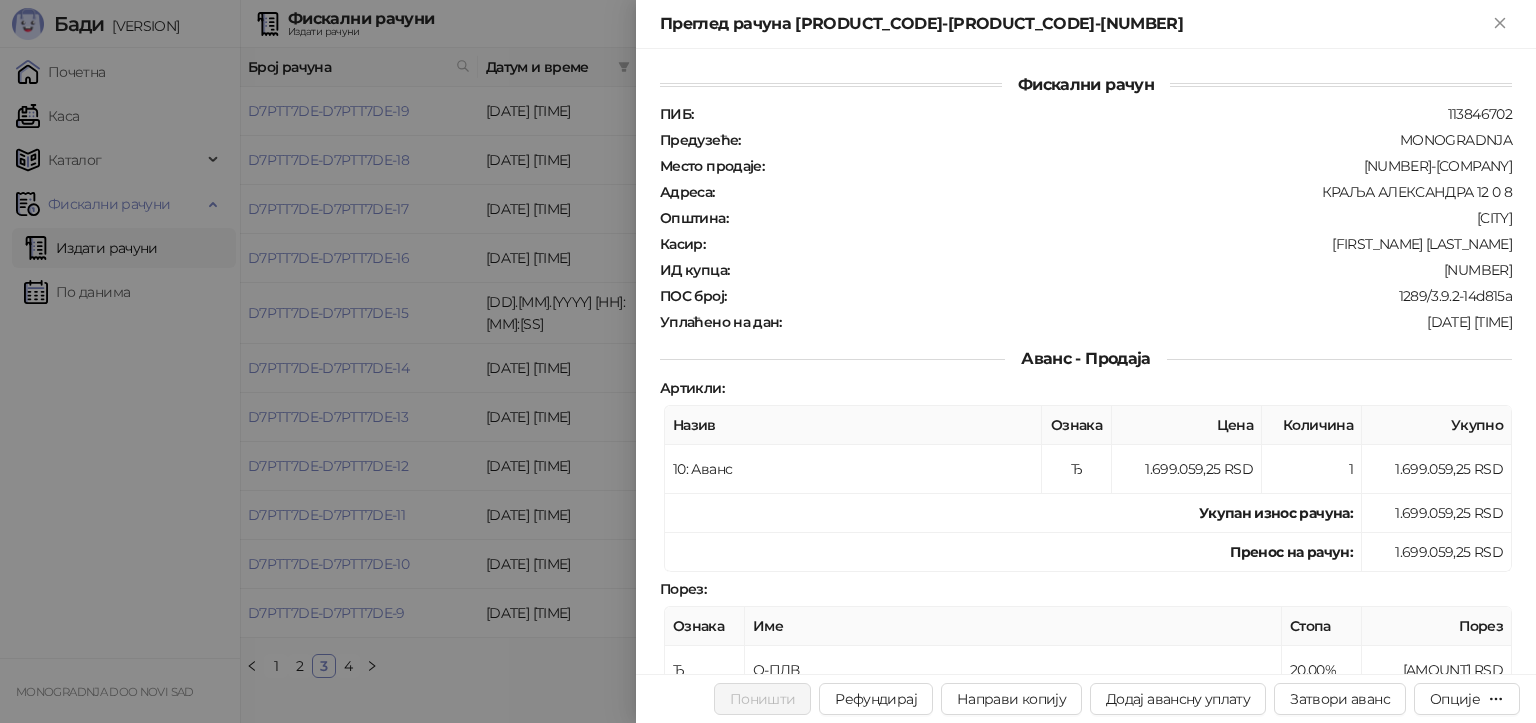 click on "10: Аванс" at bounding box center [853, 469] 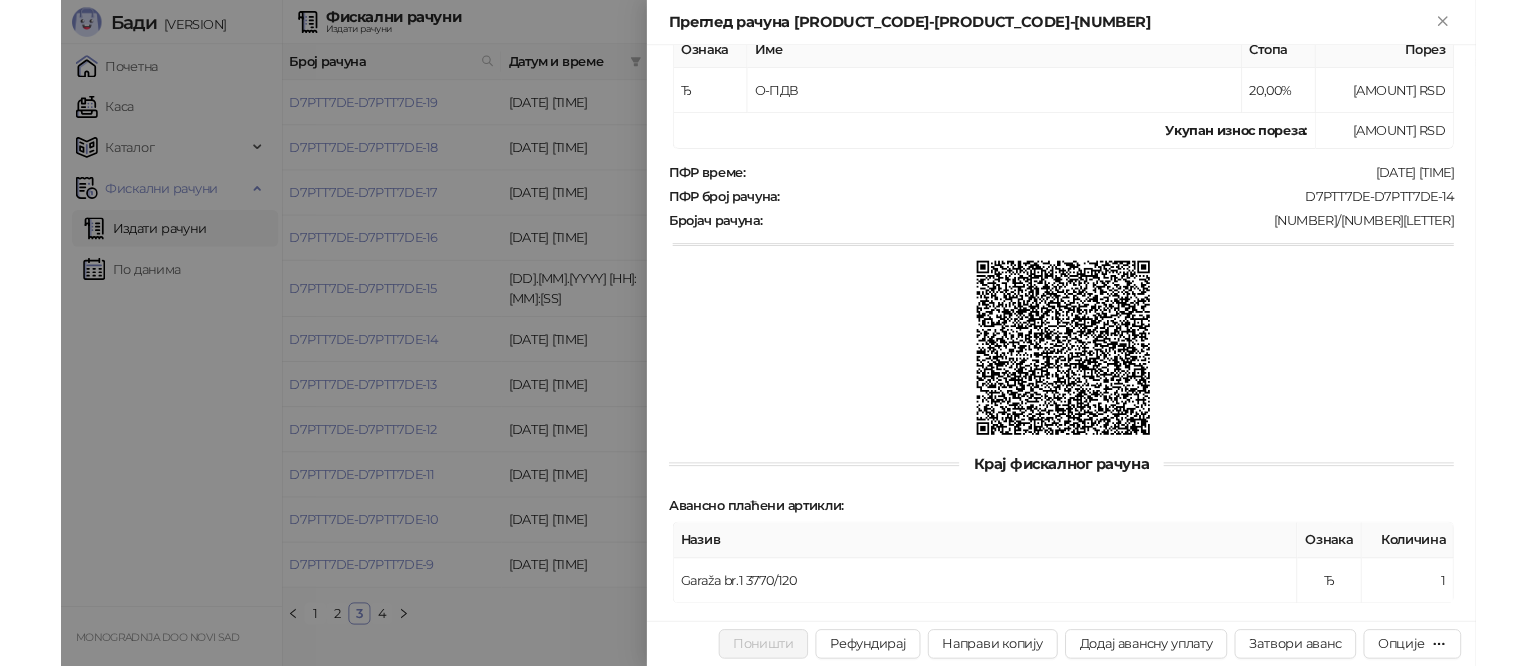 scroll, scrollTop: 0, scrollLeft: 0, axis: both 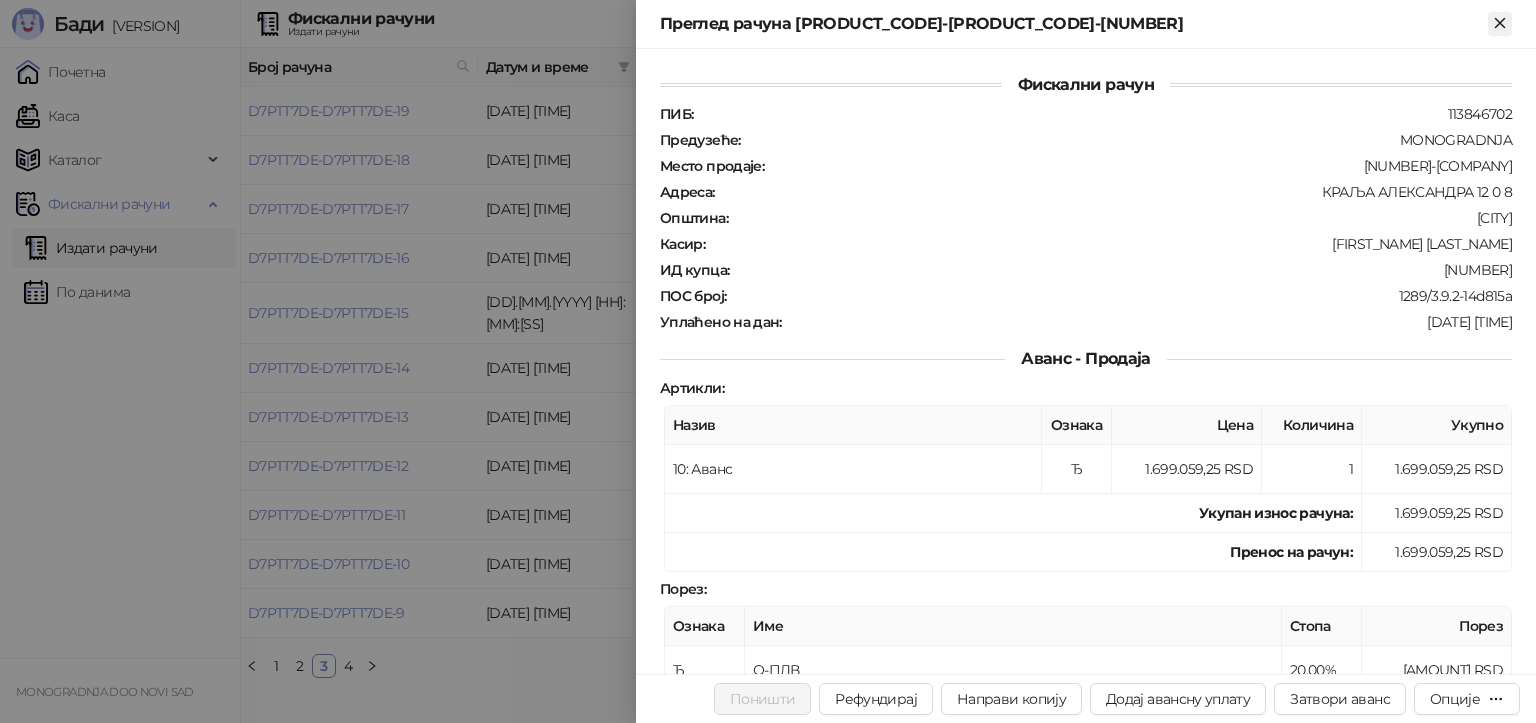 click 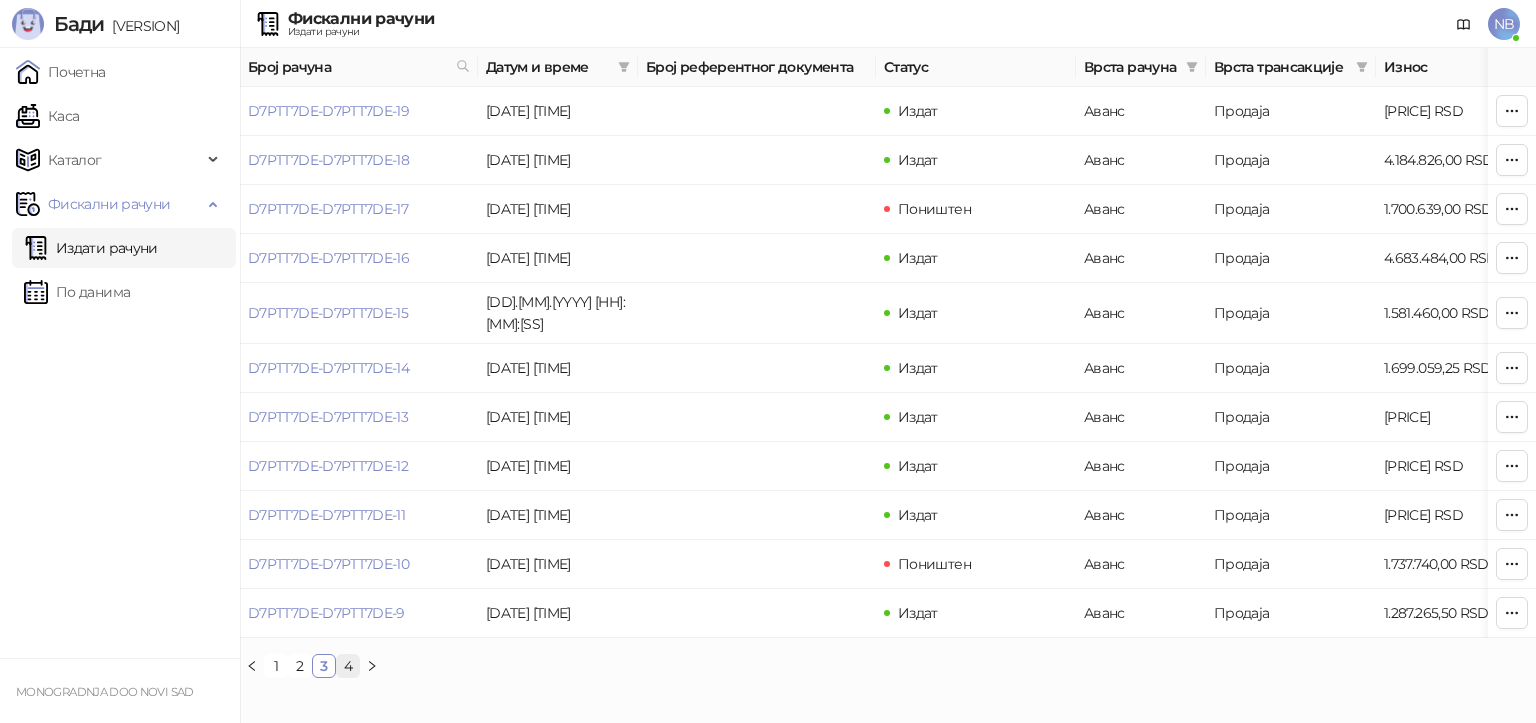 click on "4" at bounding box center [348, 666] 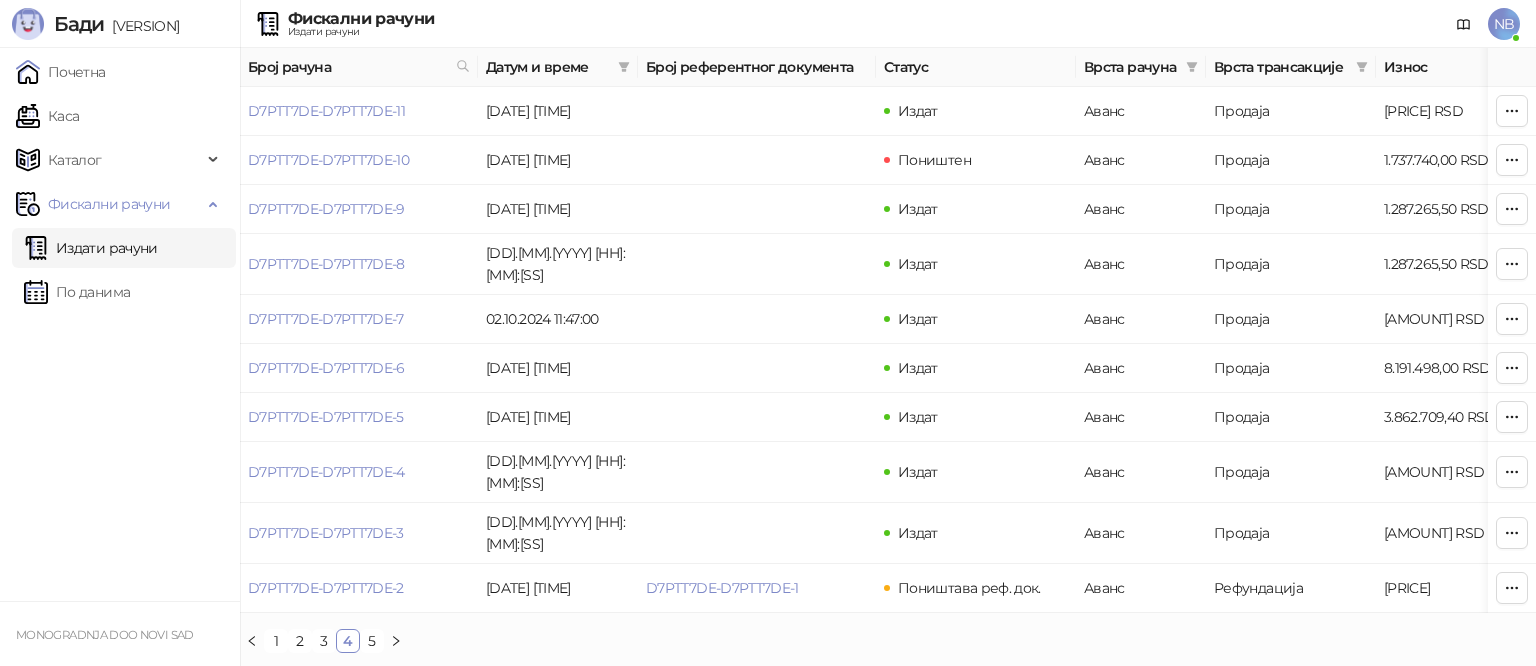 click on "NB" at bounding box center [1504, 24] 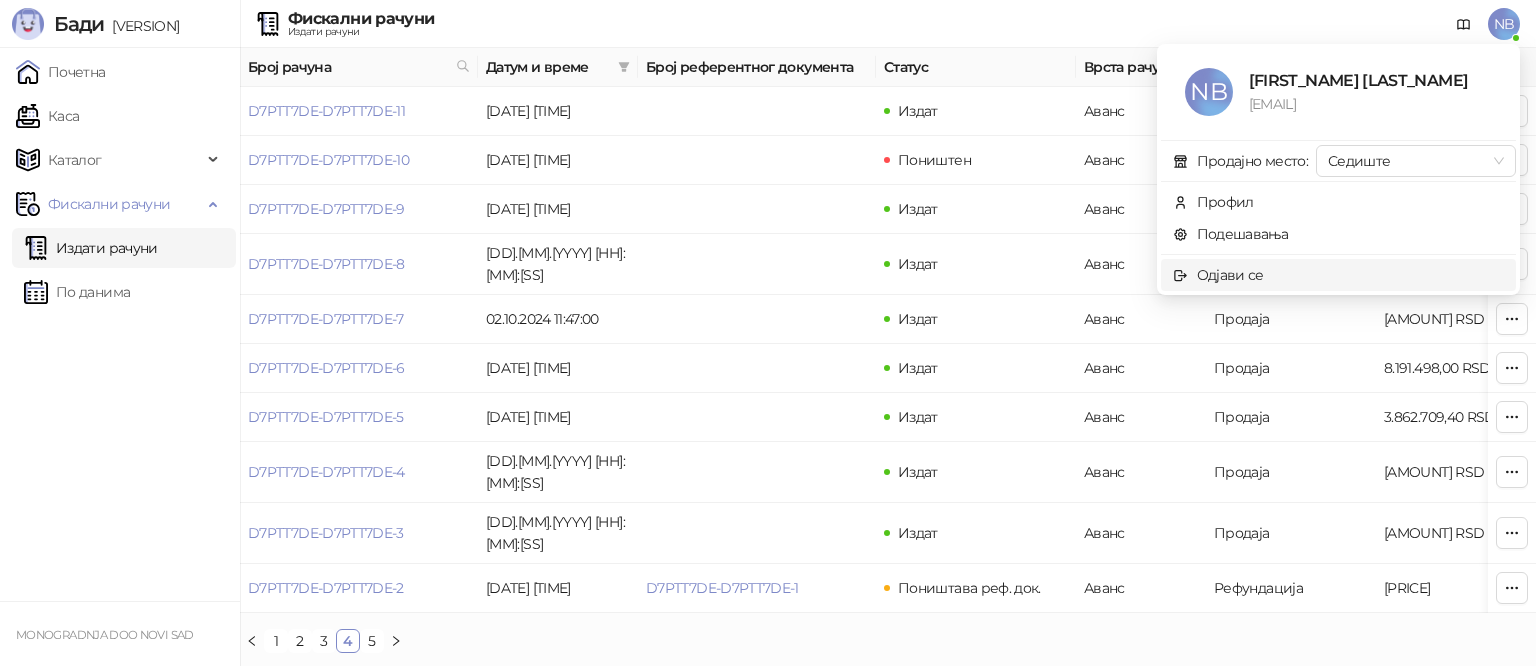 click on "Одјави се" at bounding box center (1338, 275) 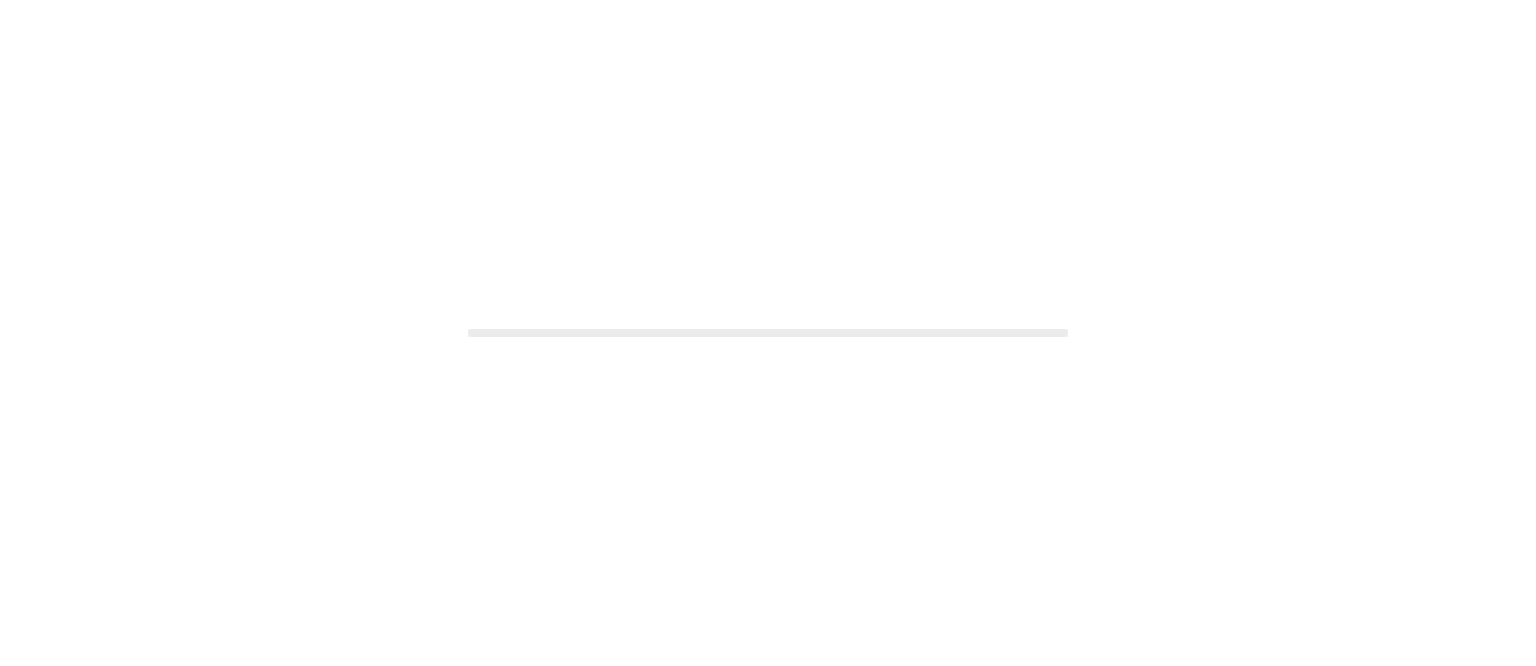 scroll, scrollTop: 0, scrollLeft: 0, axis: both 